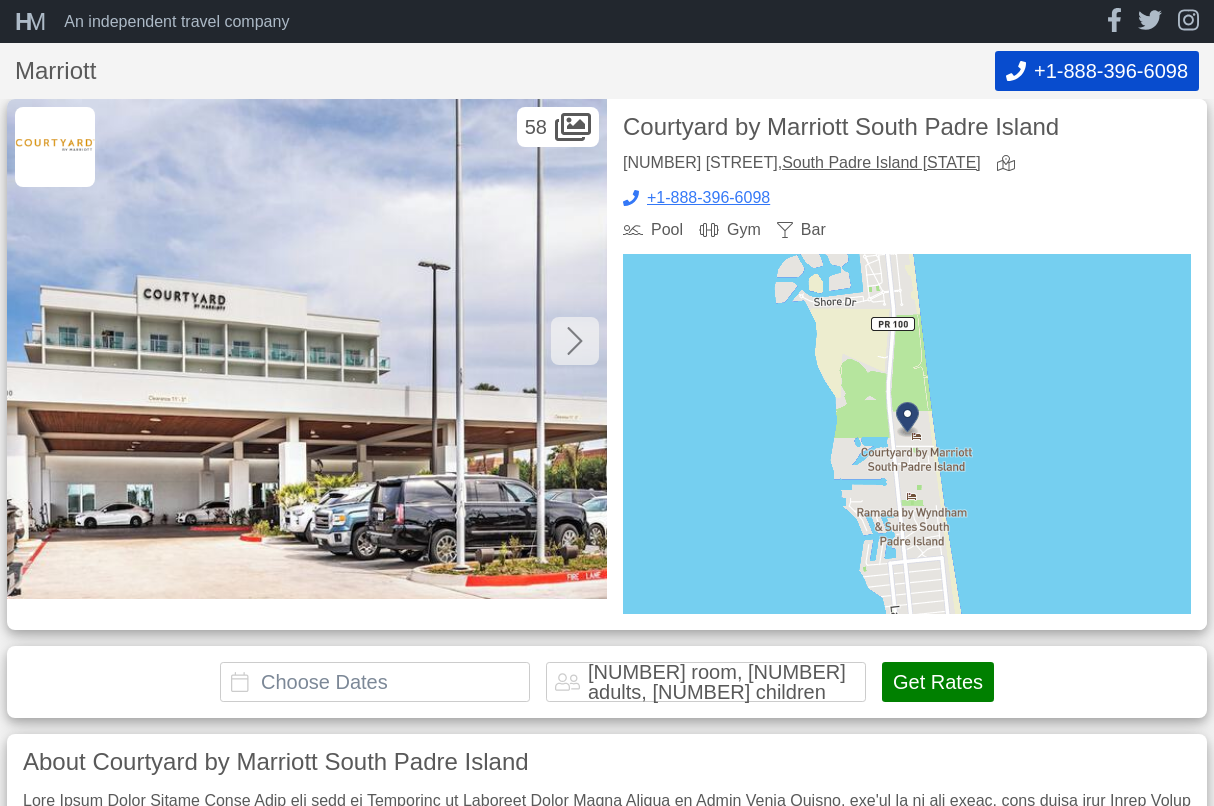 scroll, scrollTop: 0, scrollLeft: 0, axis: both 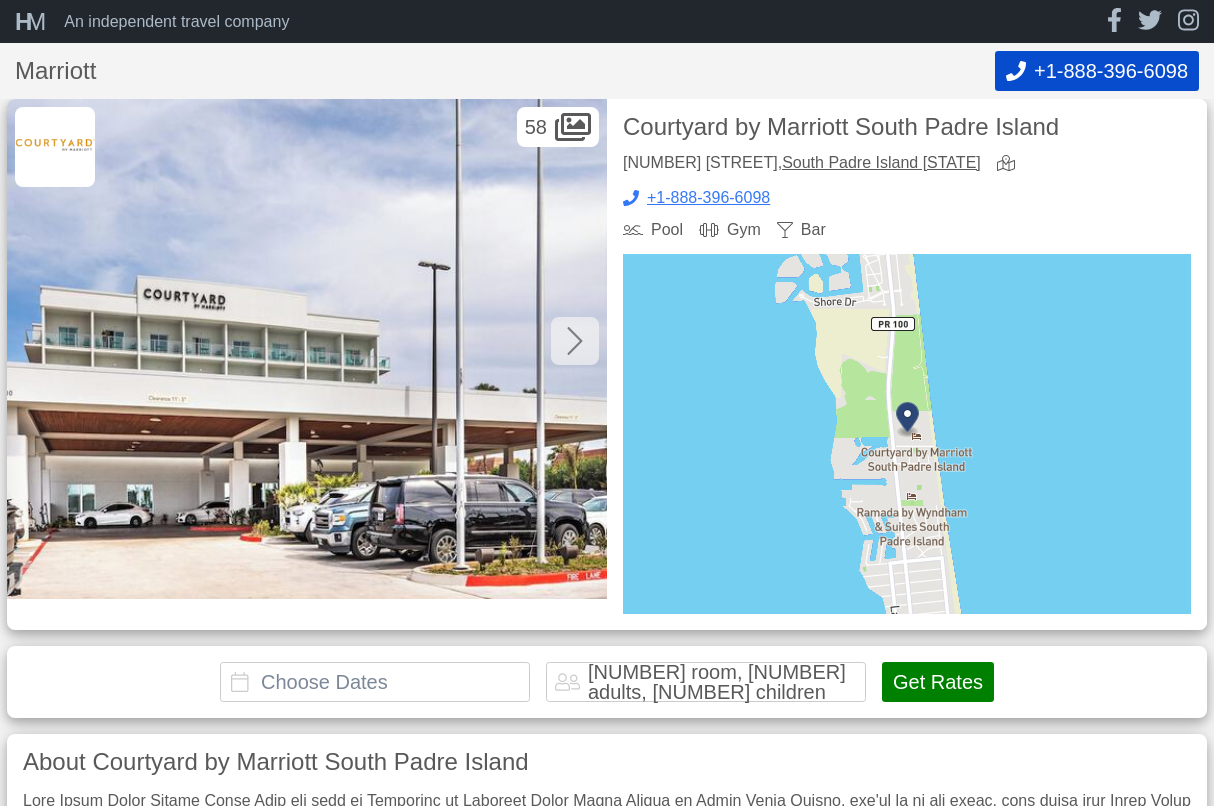 click at bounding box center (575, 341) 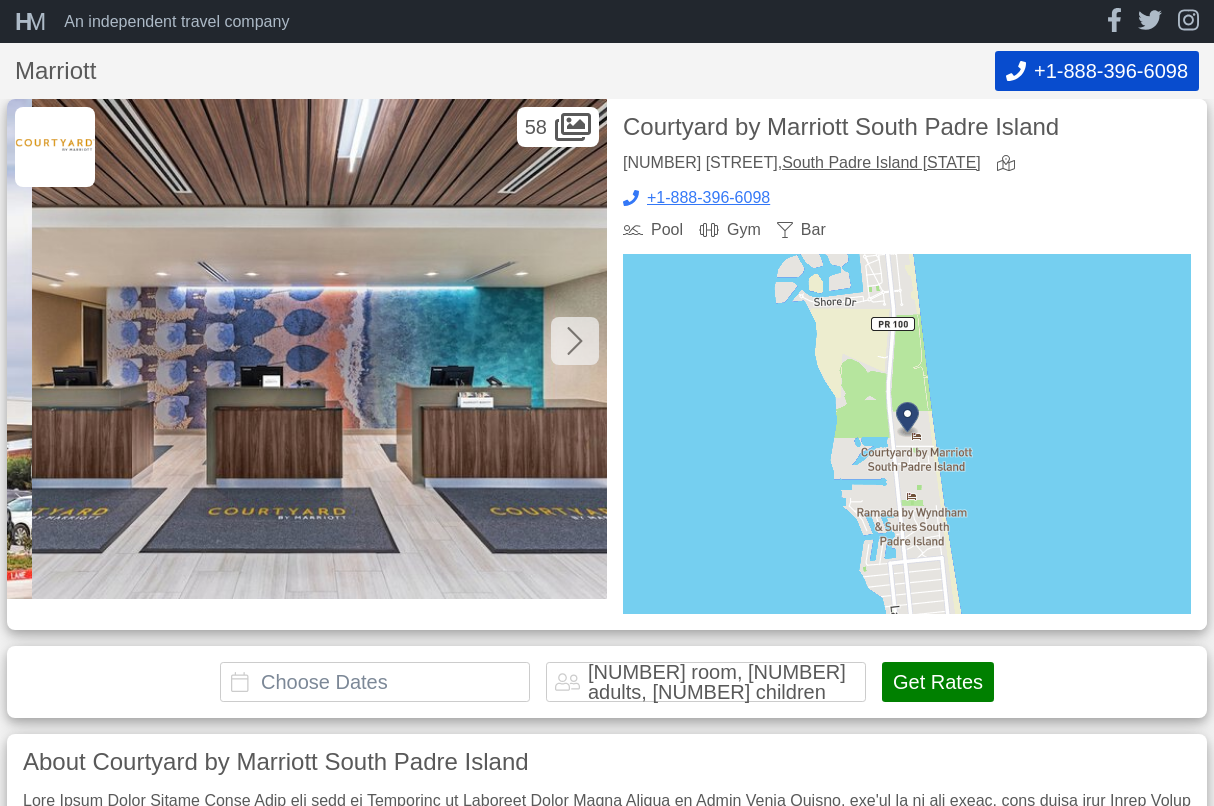 scroll, scrollTop: 0, scrollLeft: 600, axis: horizontal 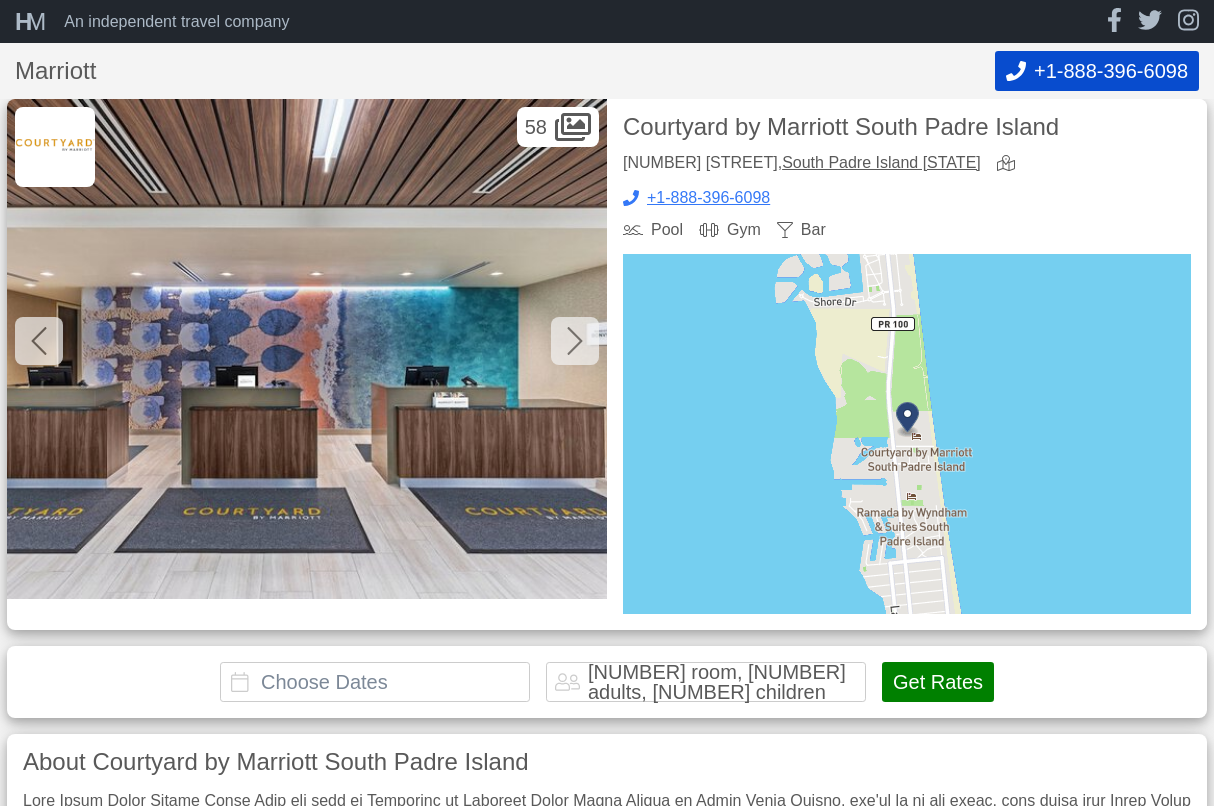 click at bounding box center [575, 341] 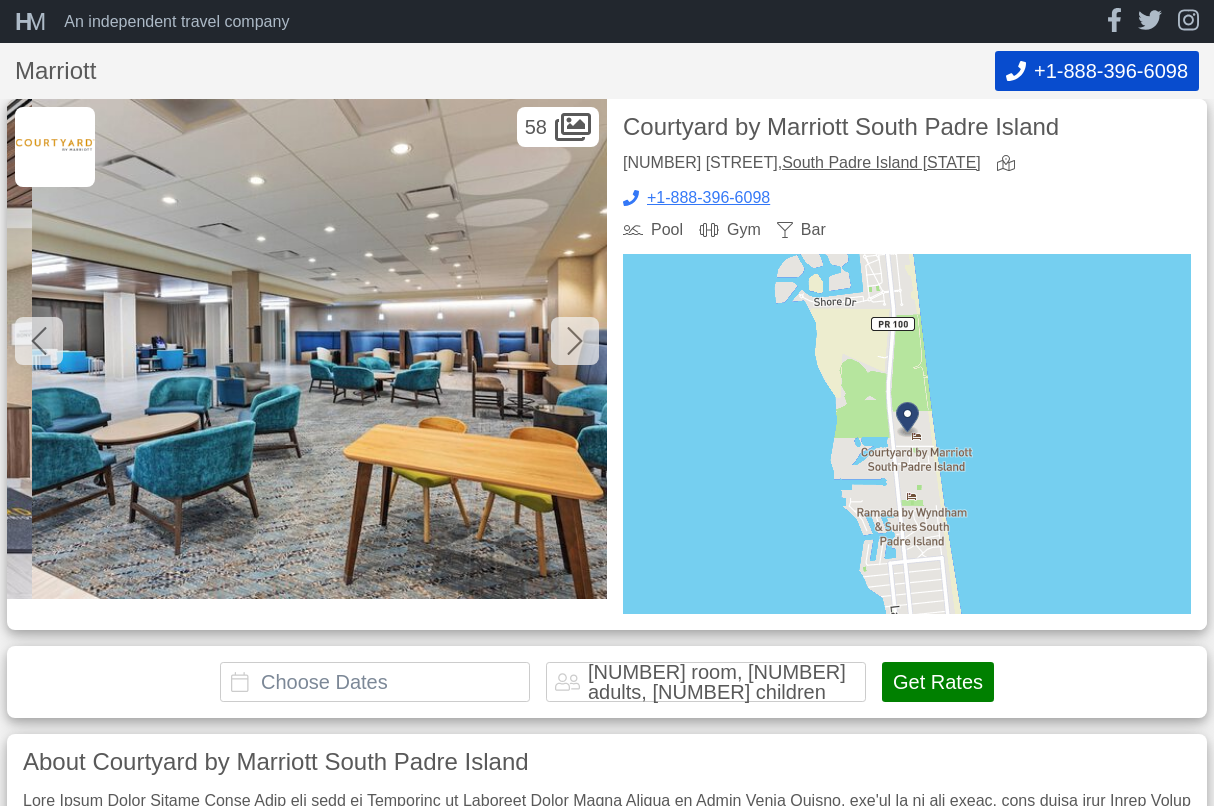 scroll, scrollTop: 0, scrollLeft: 1200, axis: horizontal 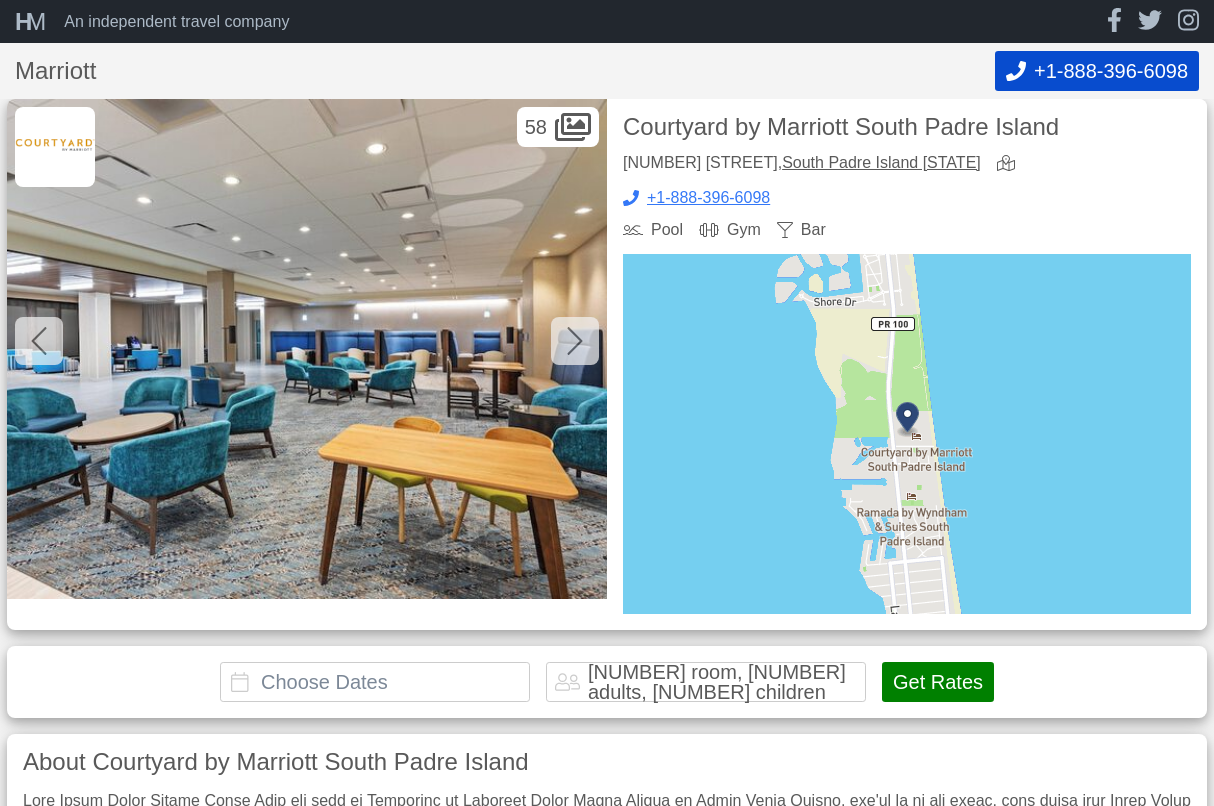 click at bounding box center (575, 341) 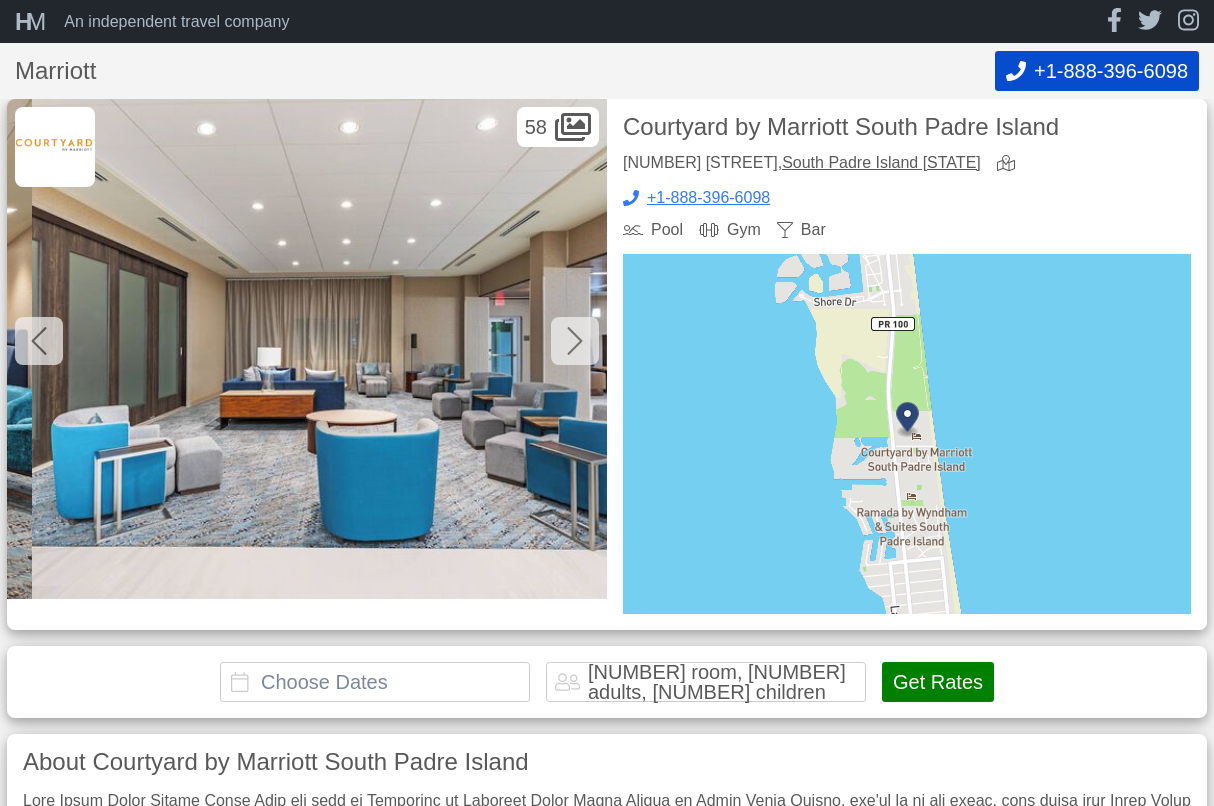 scroll, scrollTop: 0, scrollLeft: 1800, axis: horizontal 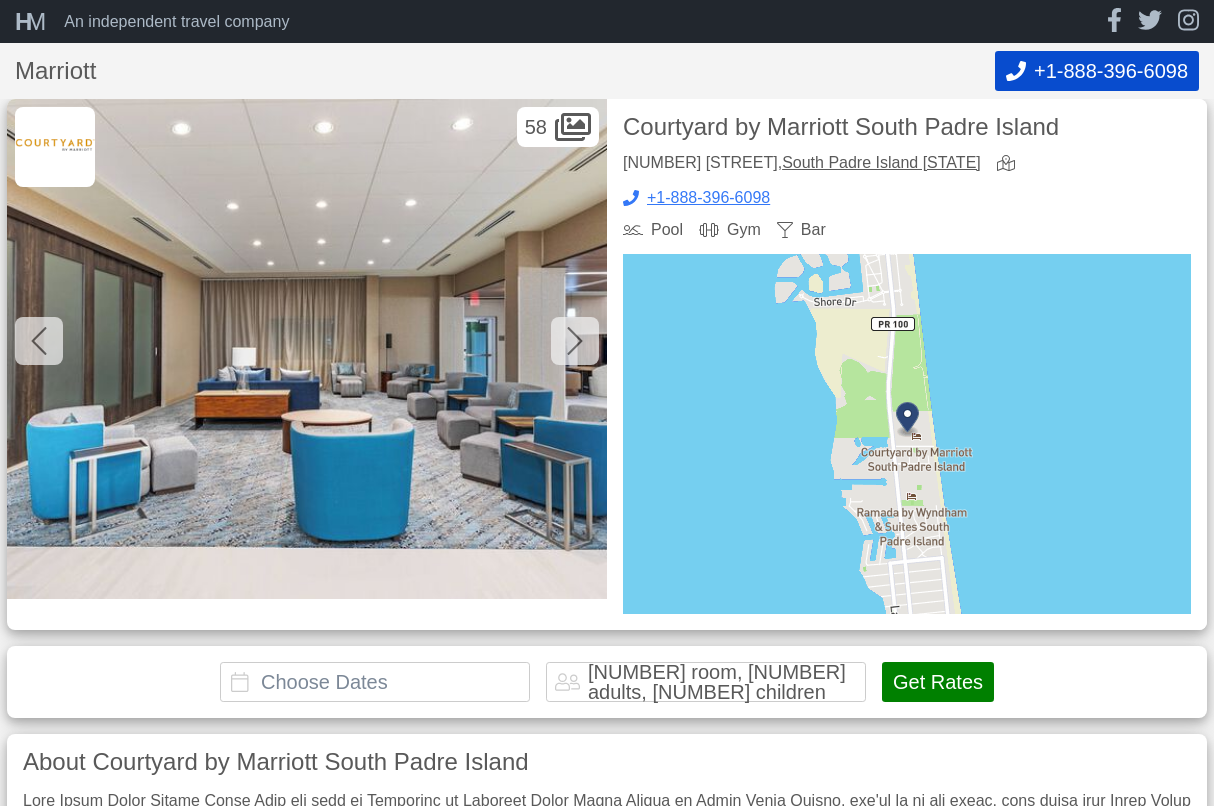 click 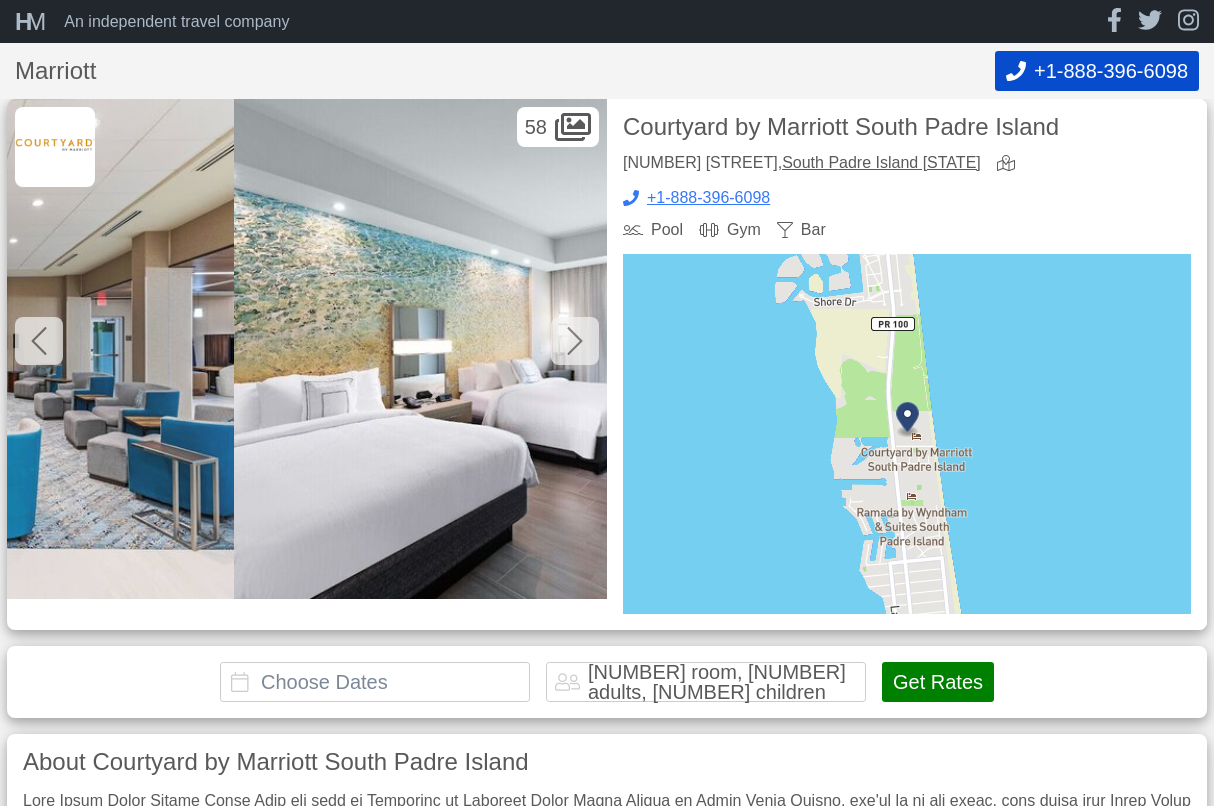 scroll, scrollTop: 0, scrollLeft: 2400, axis: horizontal 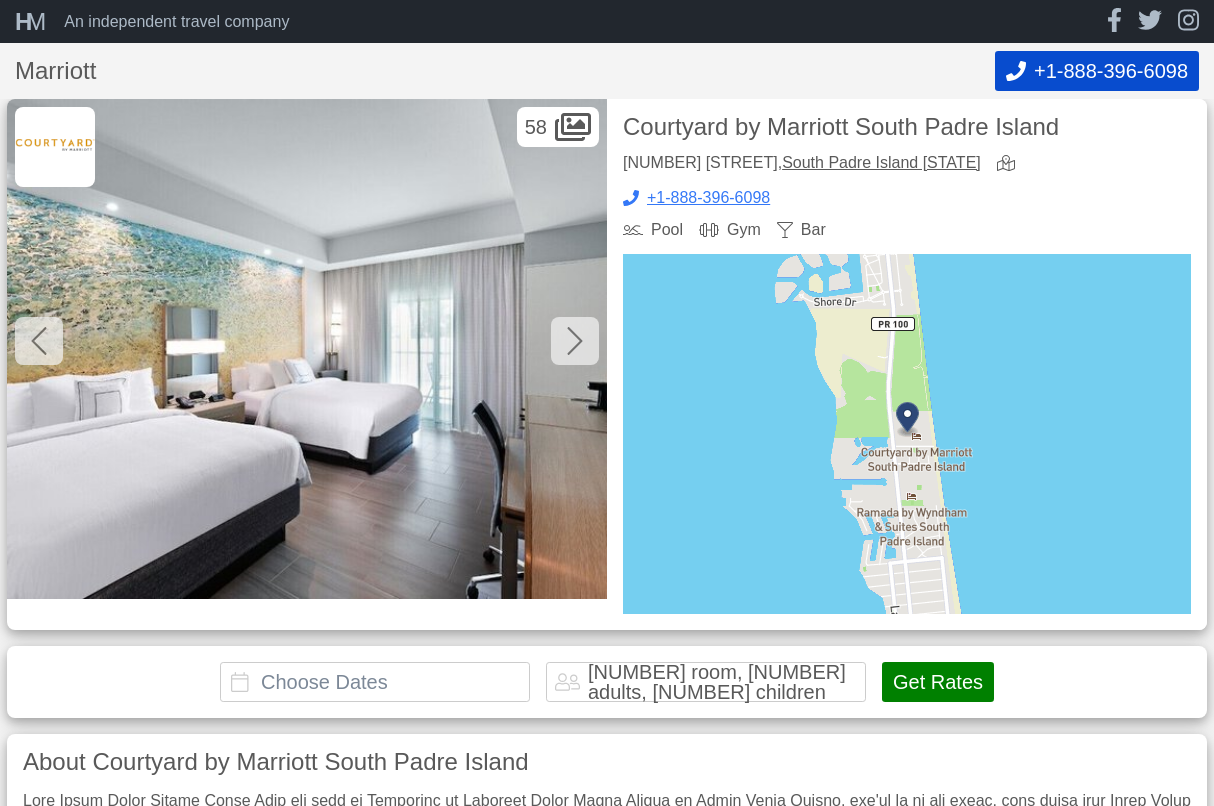 click 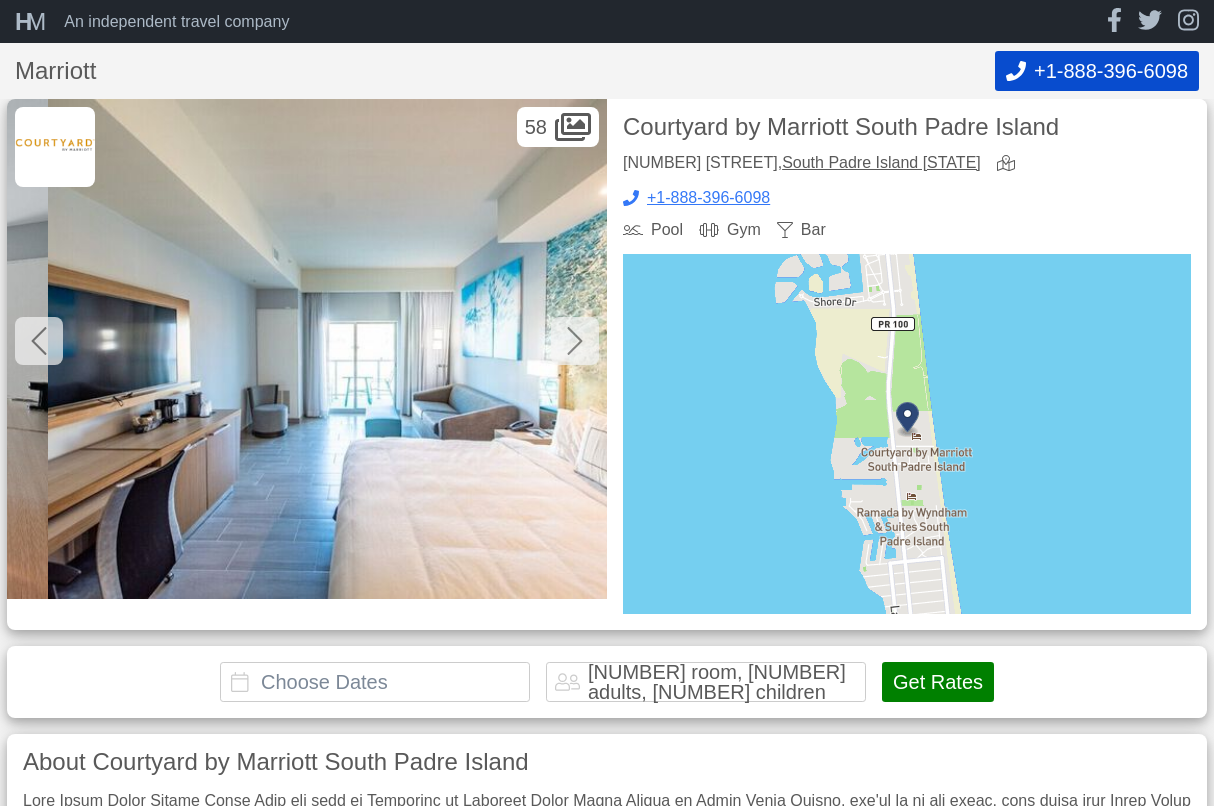scroll, scrollTop: 0, scrollLeft: 3000, axis: horizontal 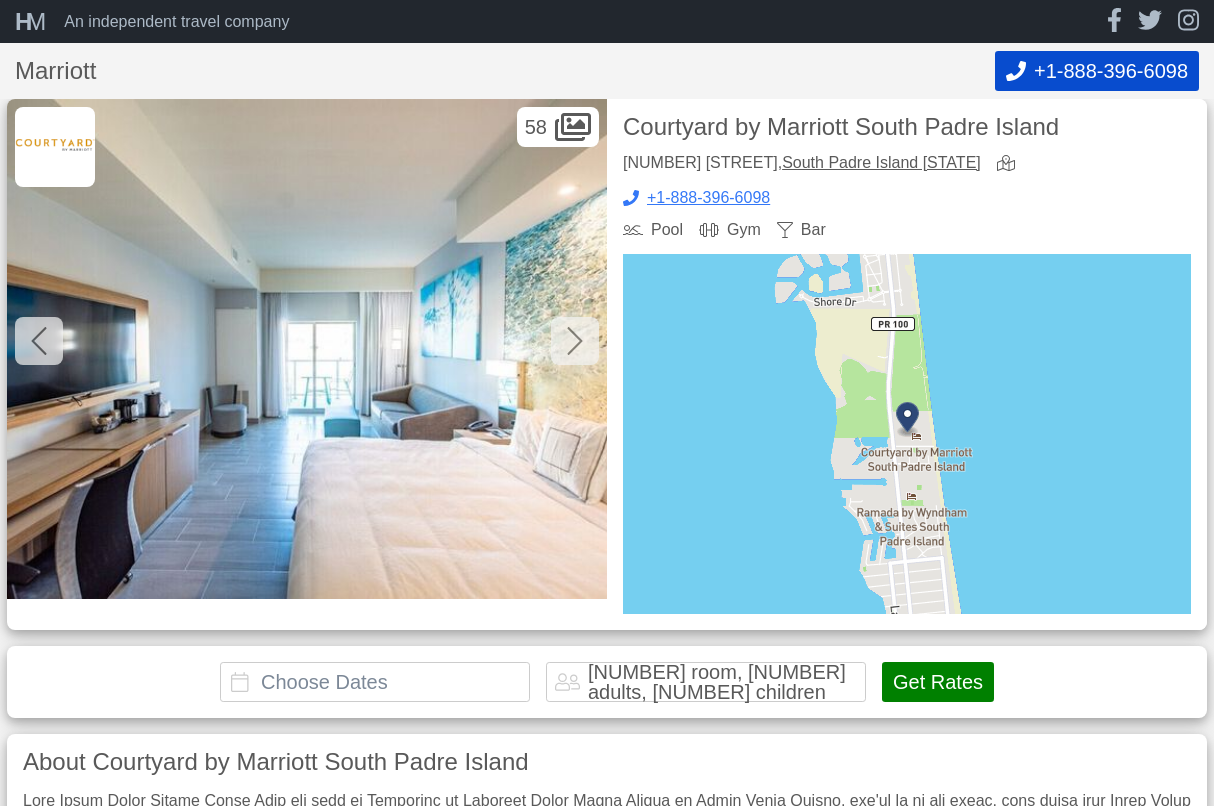 click 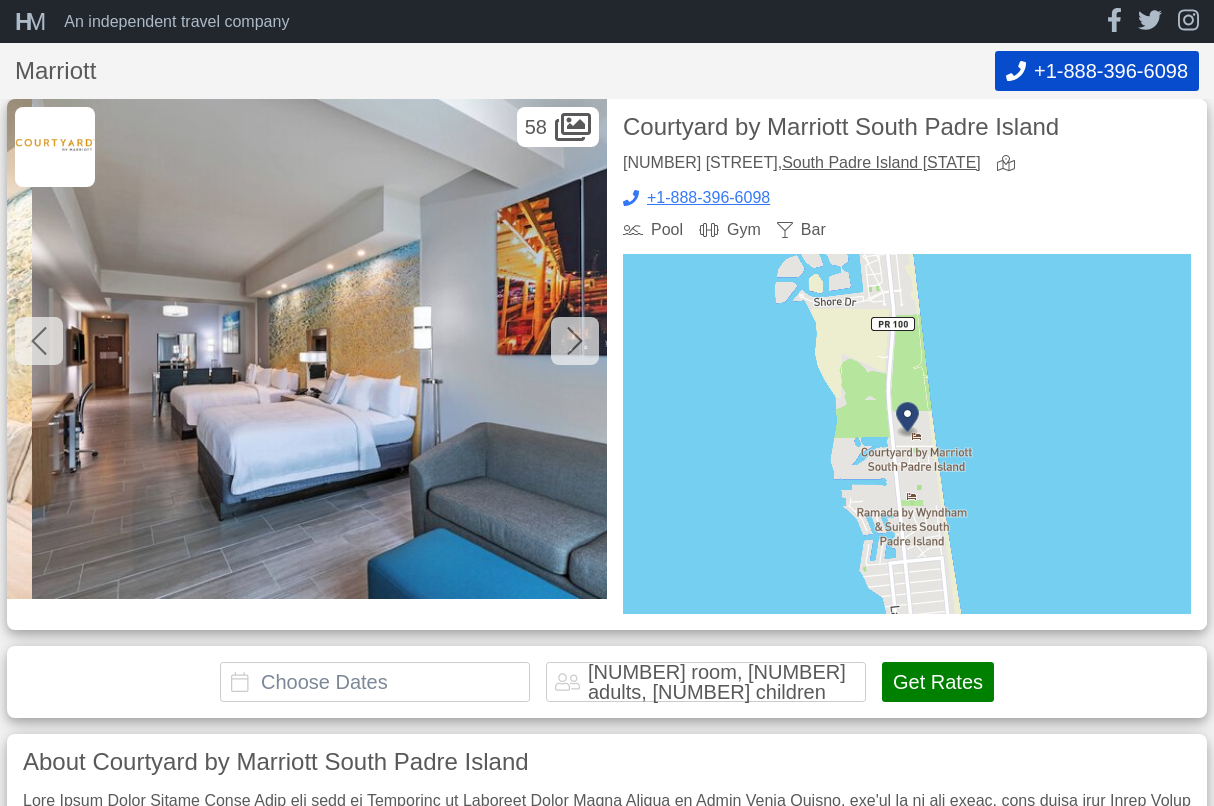 scroll, scrollTop: 0, scrollLeft: 3600, axis: horizontal 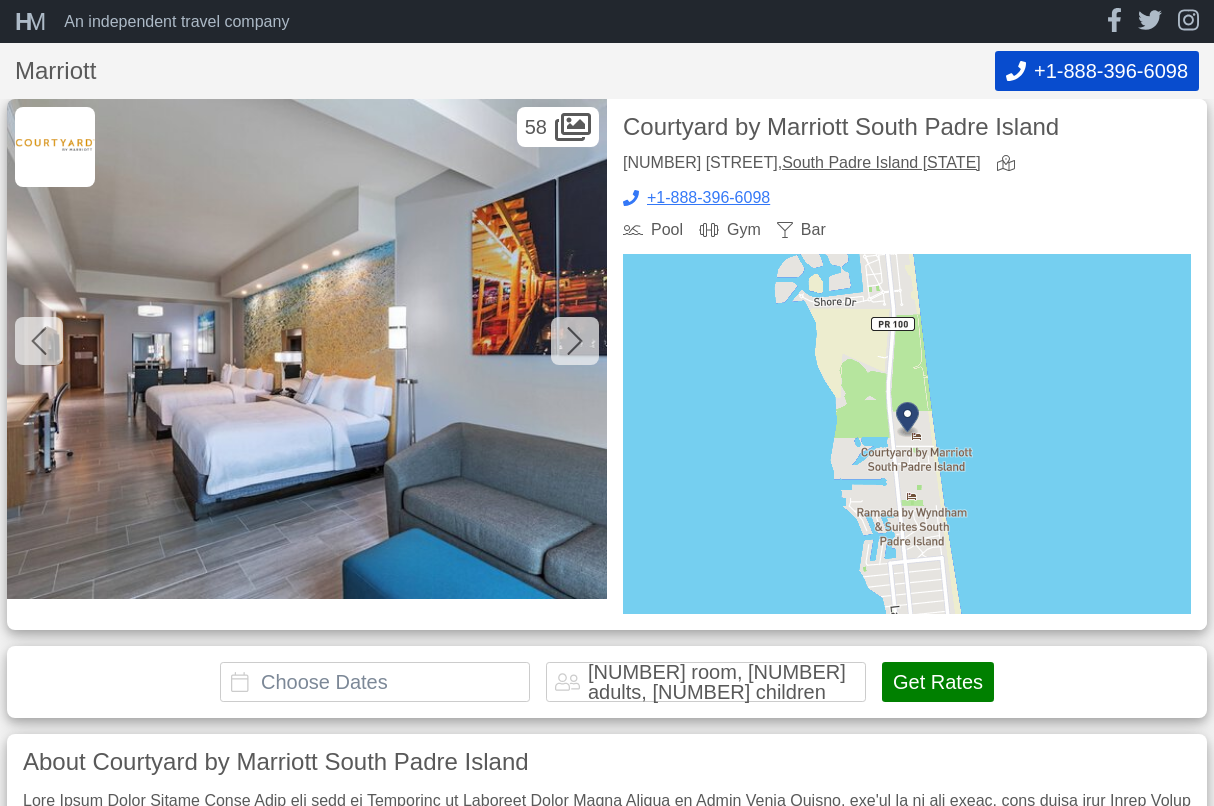 click 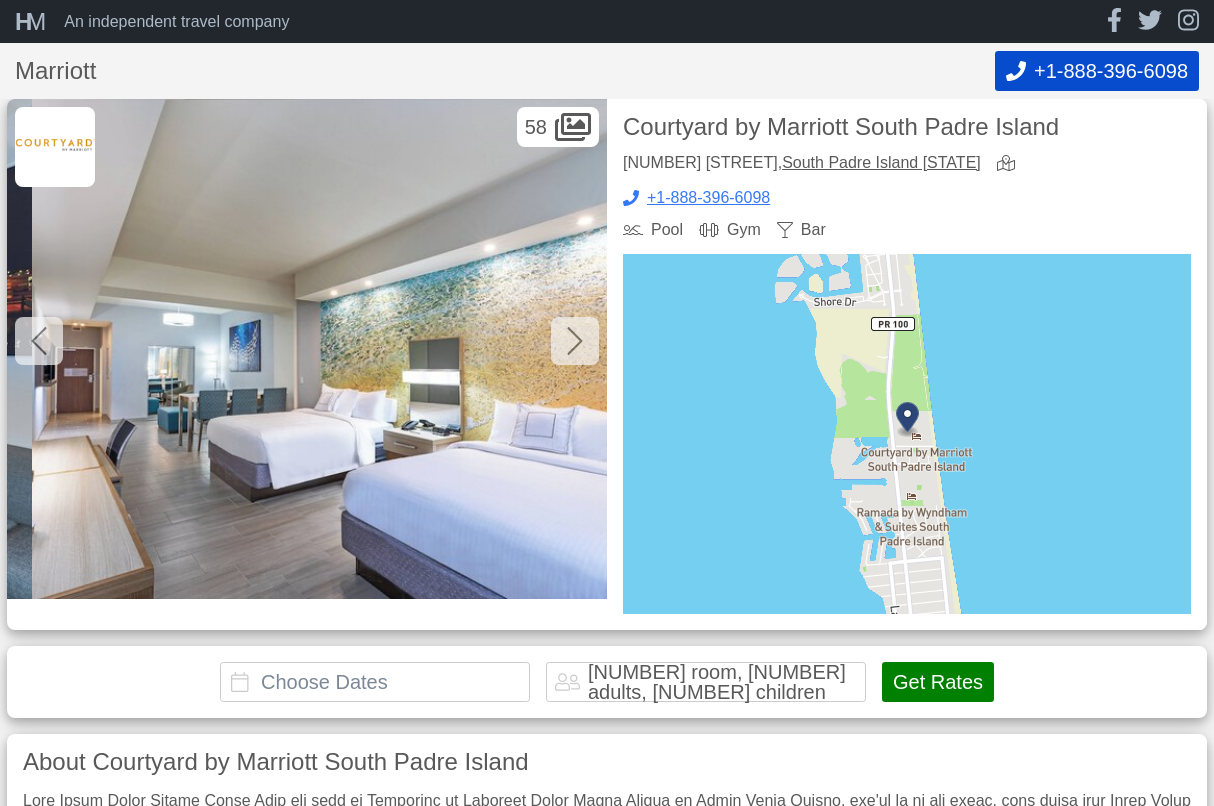 scroll, scrollTop: 0, scrollLeft: 4200, axis: horizontal 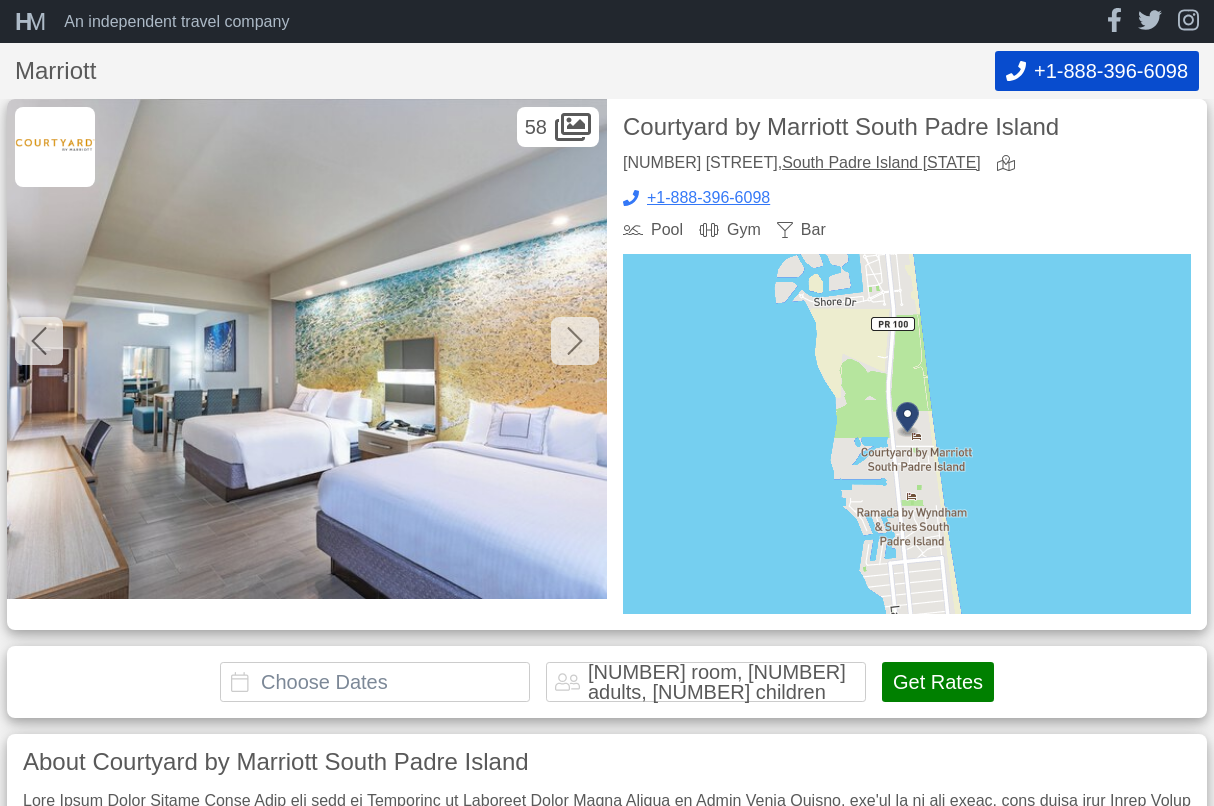 click 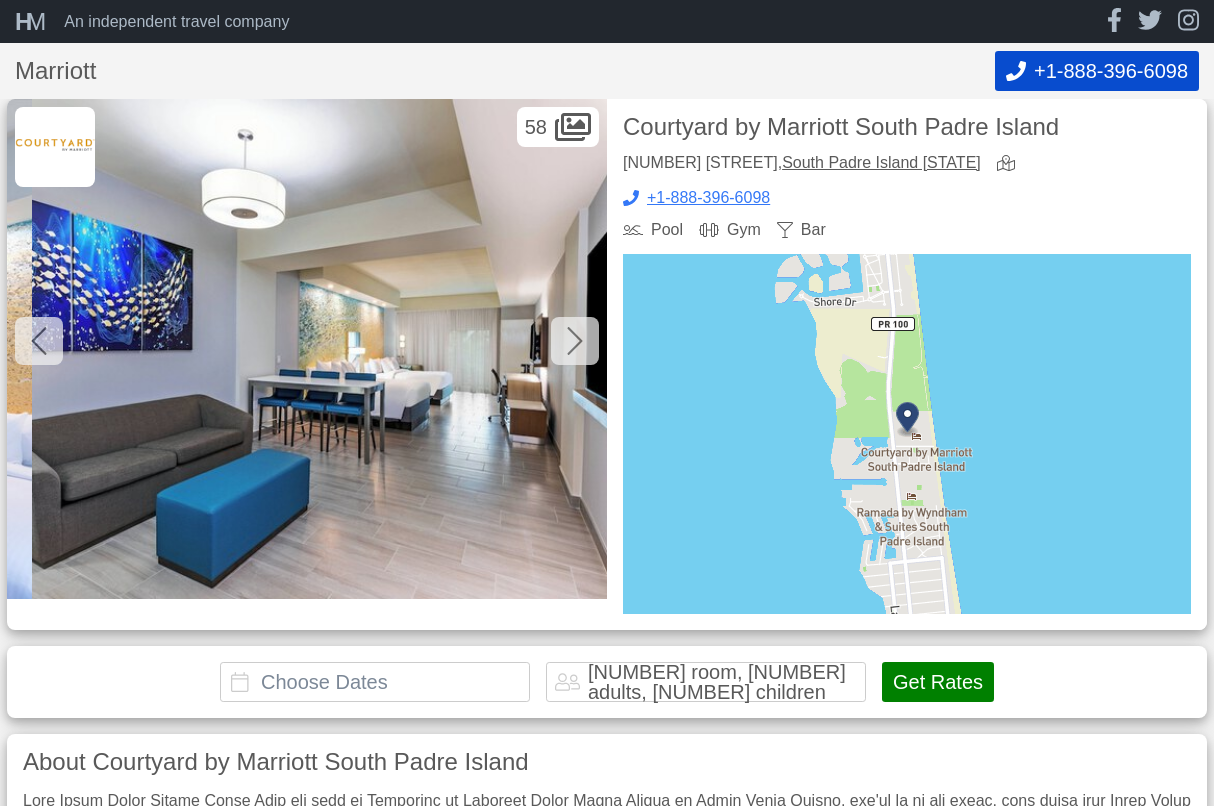 scroll, scrollTop: 0, scrollLeft: 4800, axis: horizontal 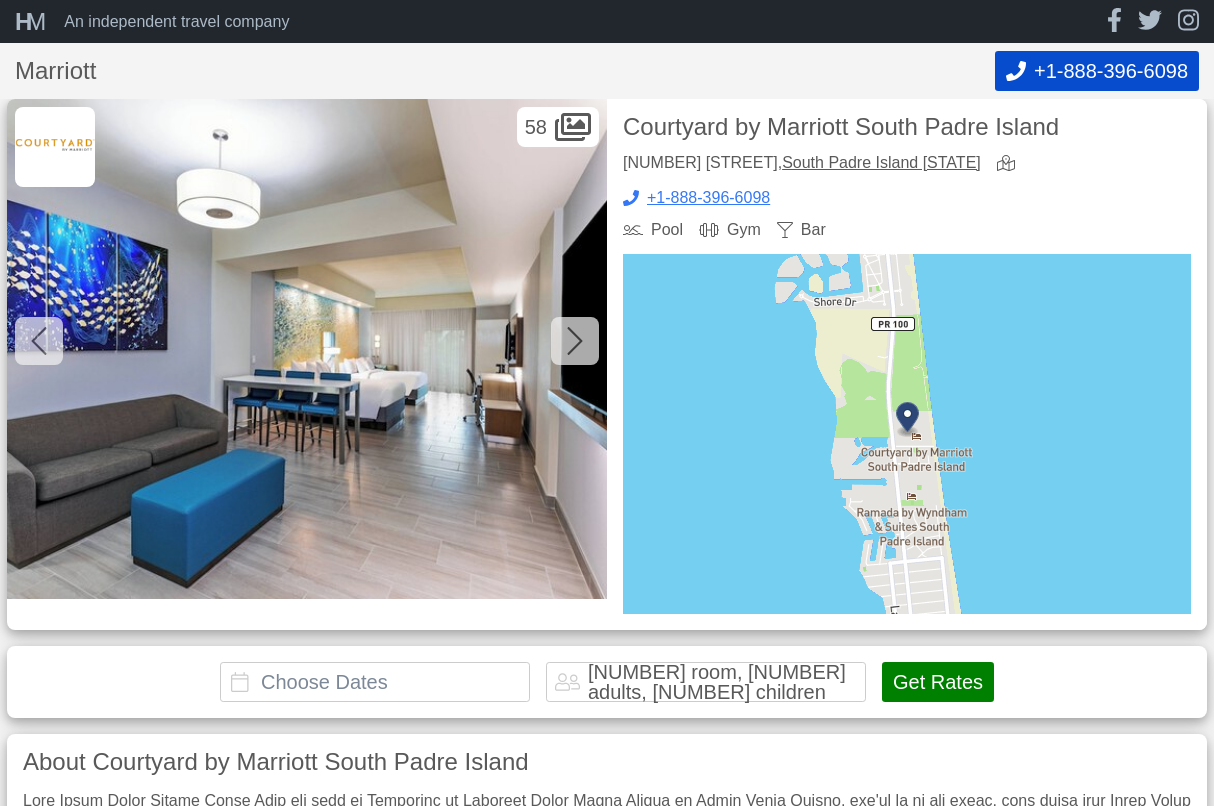 click 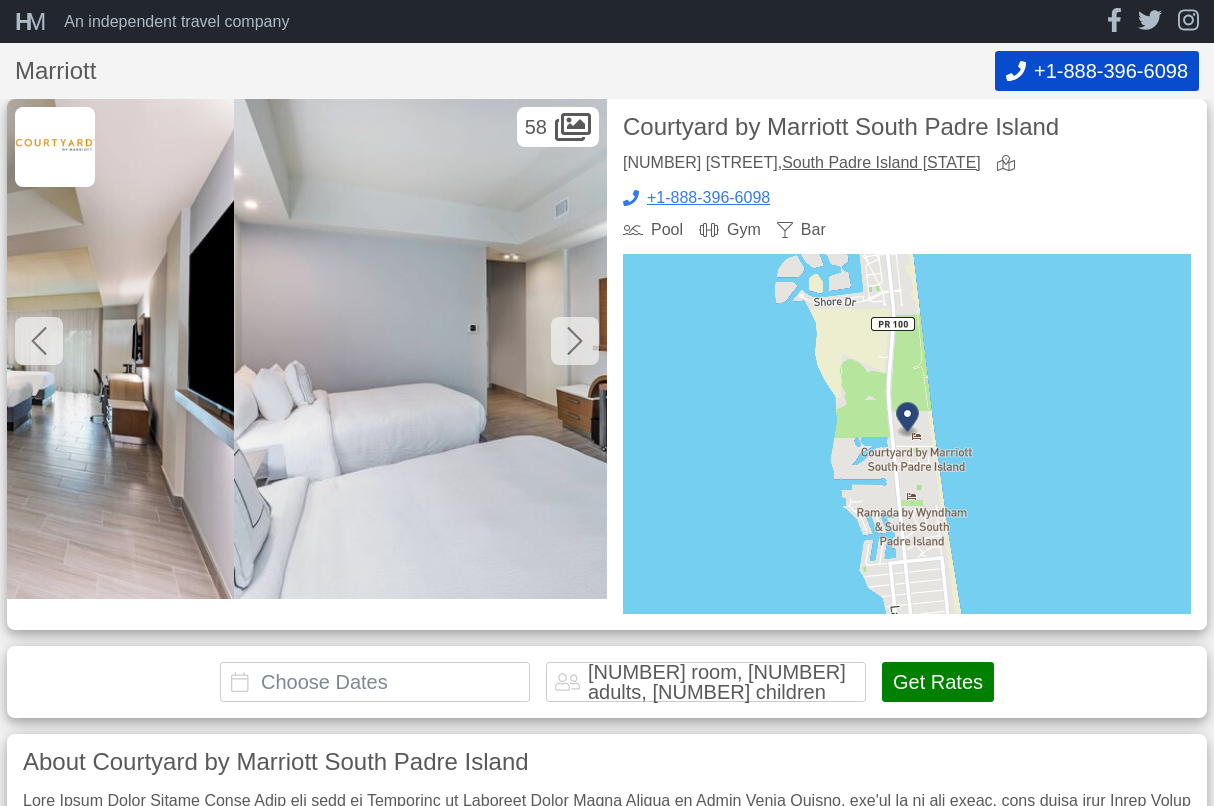 scroll, scrollTop: 0, scrollLeft: 5400, axis: horizontal 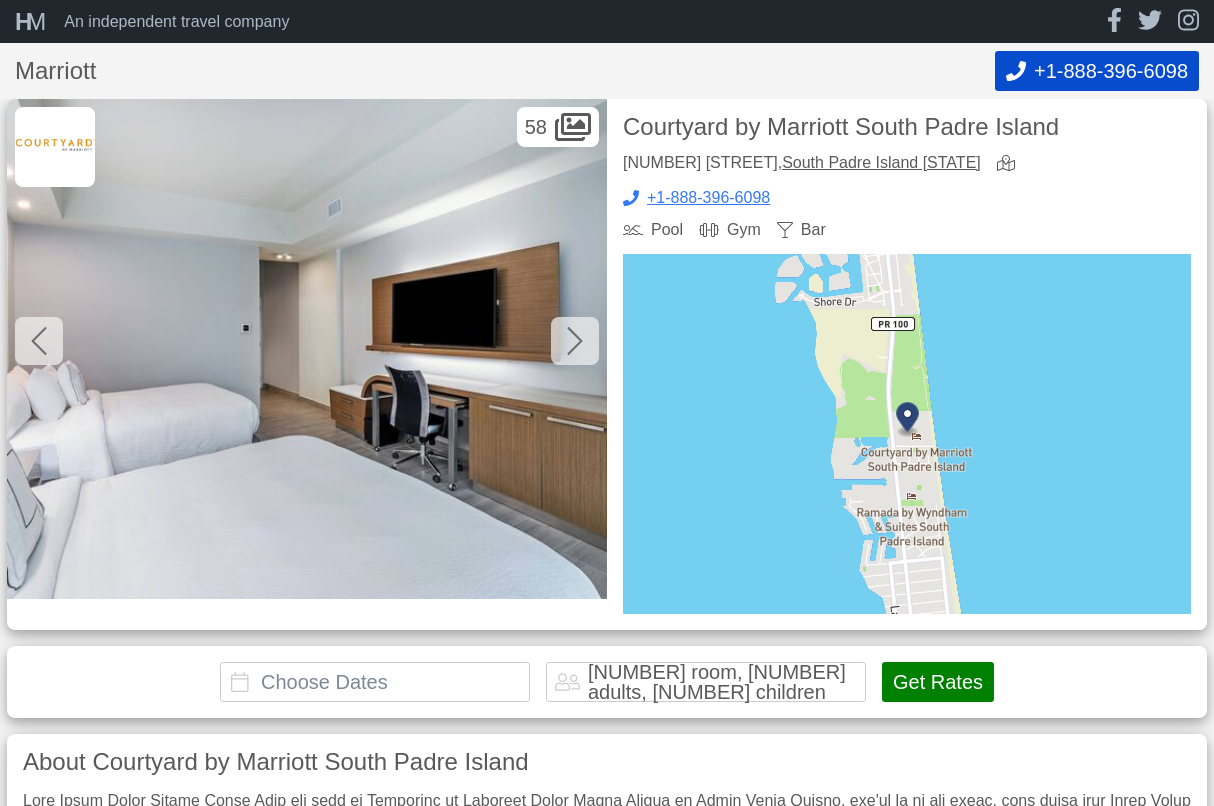 click 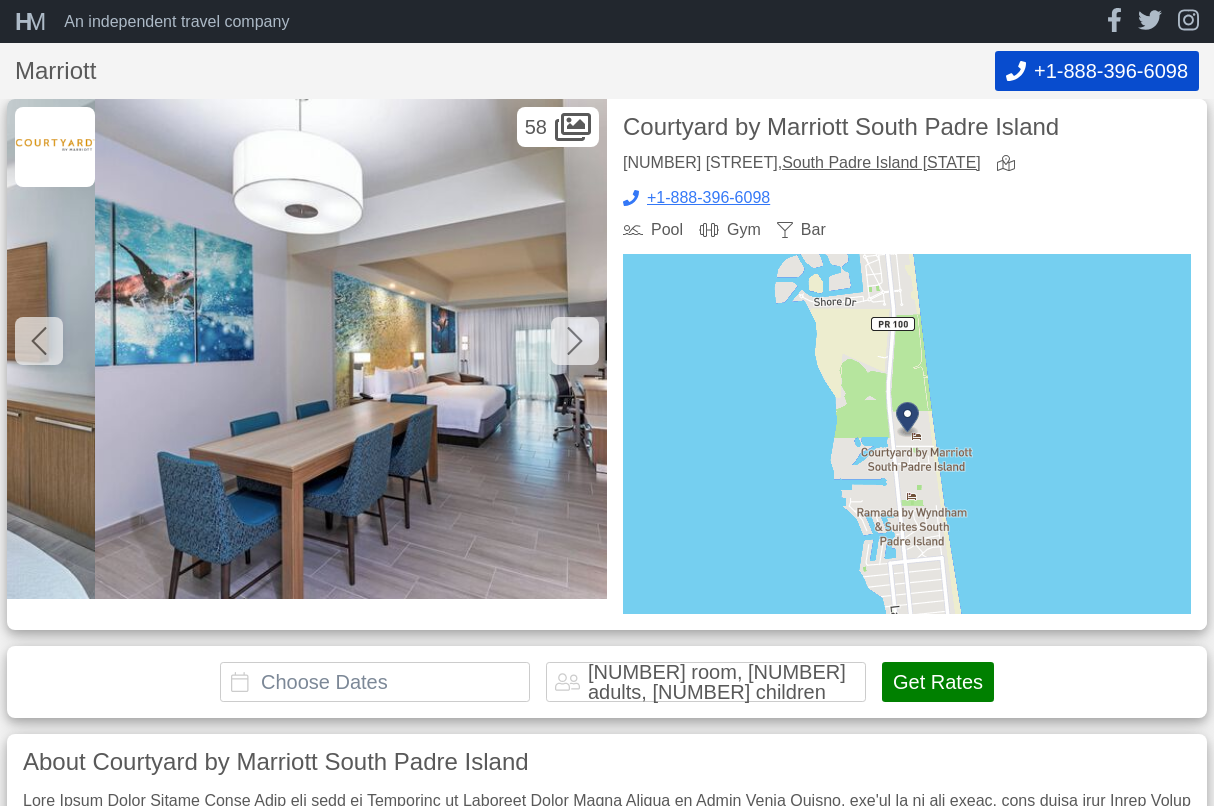 scroll, scrollTop: 0, scrollLeft: 6000, axis: horizontal 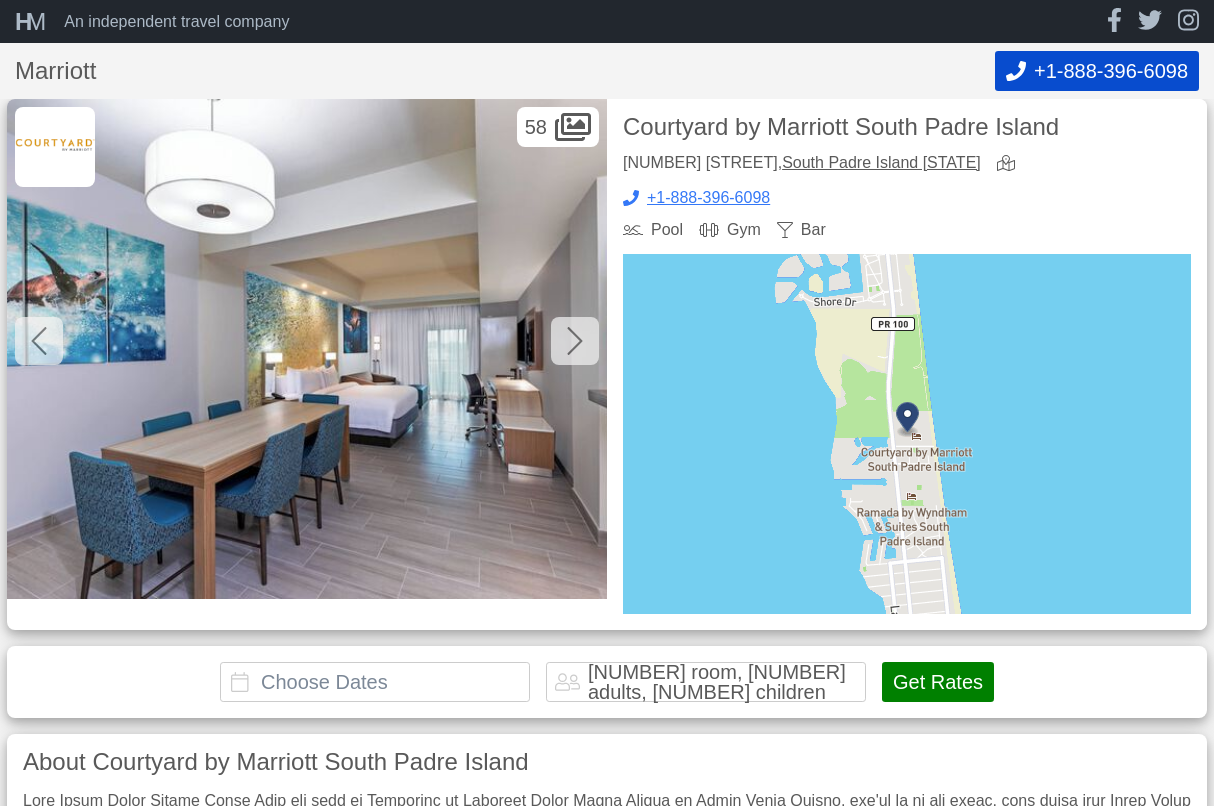 click 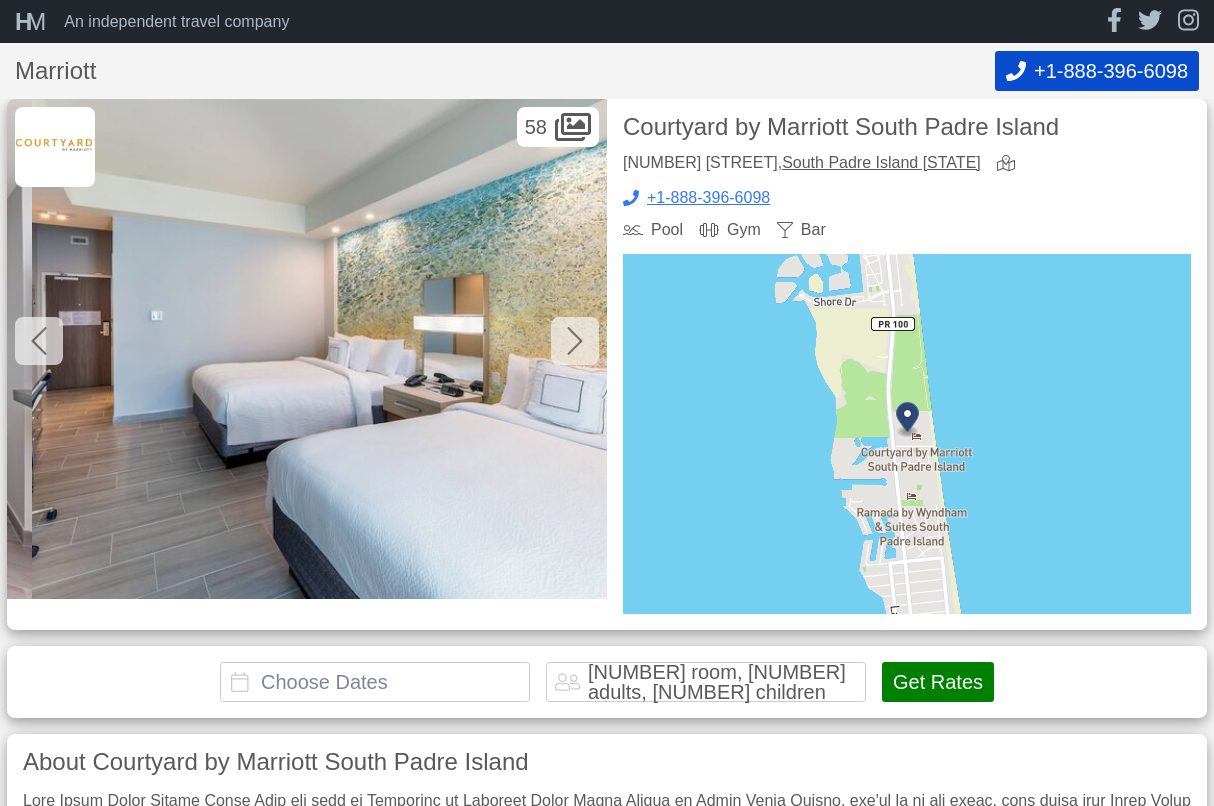 scroll, scrollTop: 0, scrollLeft: 6600, axis: horizontal 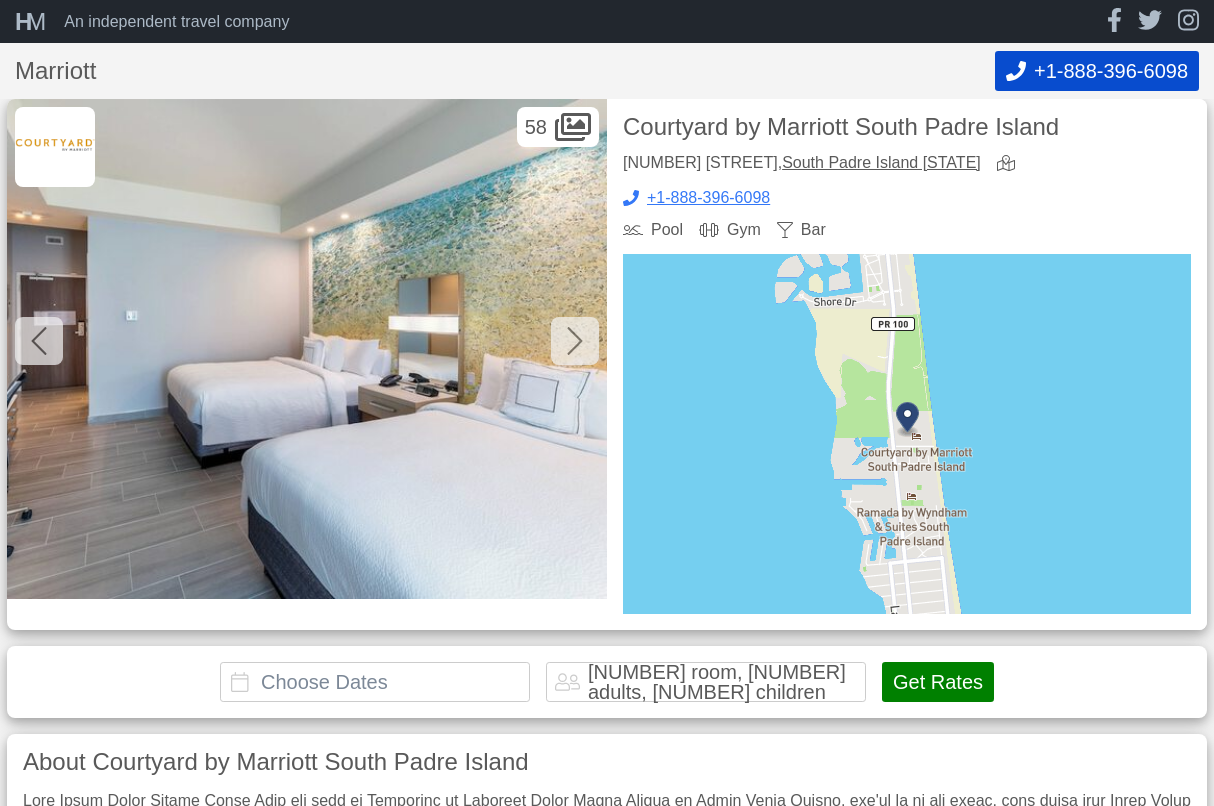 click 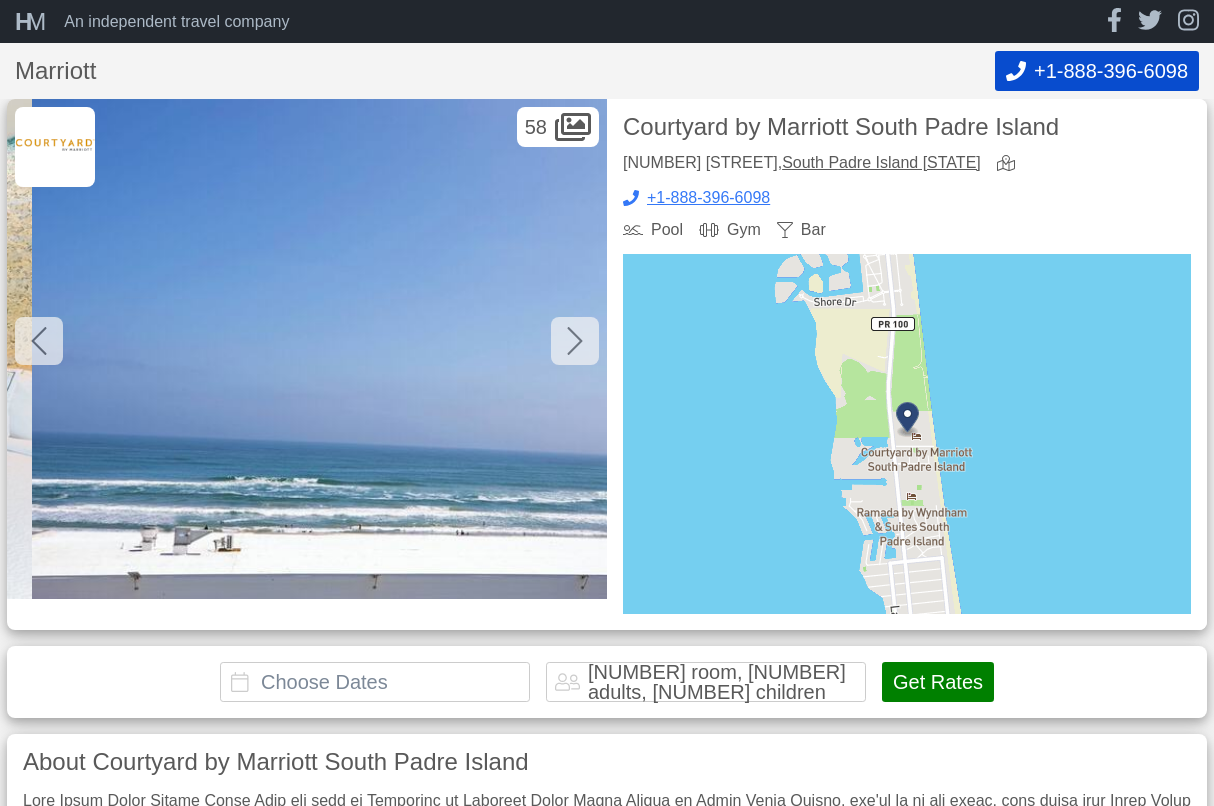 scroll, scrollTop: 0, scrollLeft: 7200, axis: horizontal 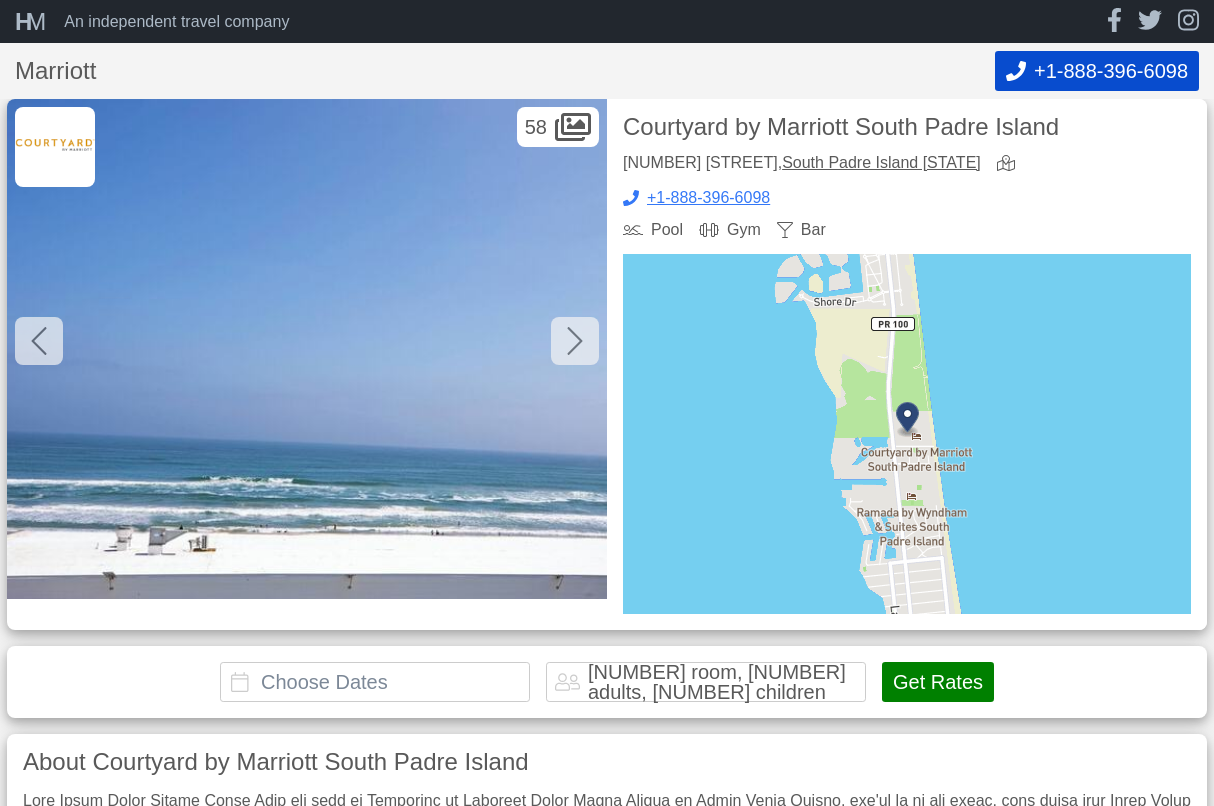 click 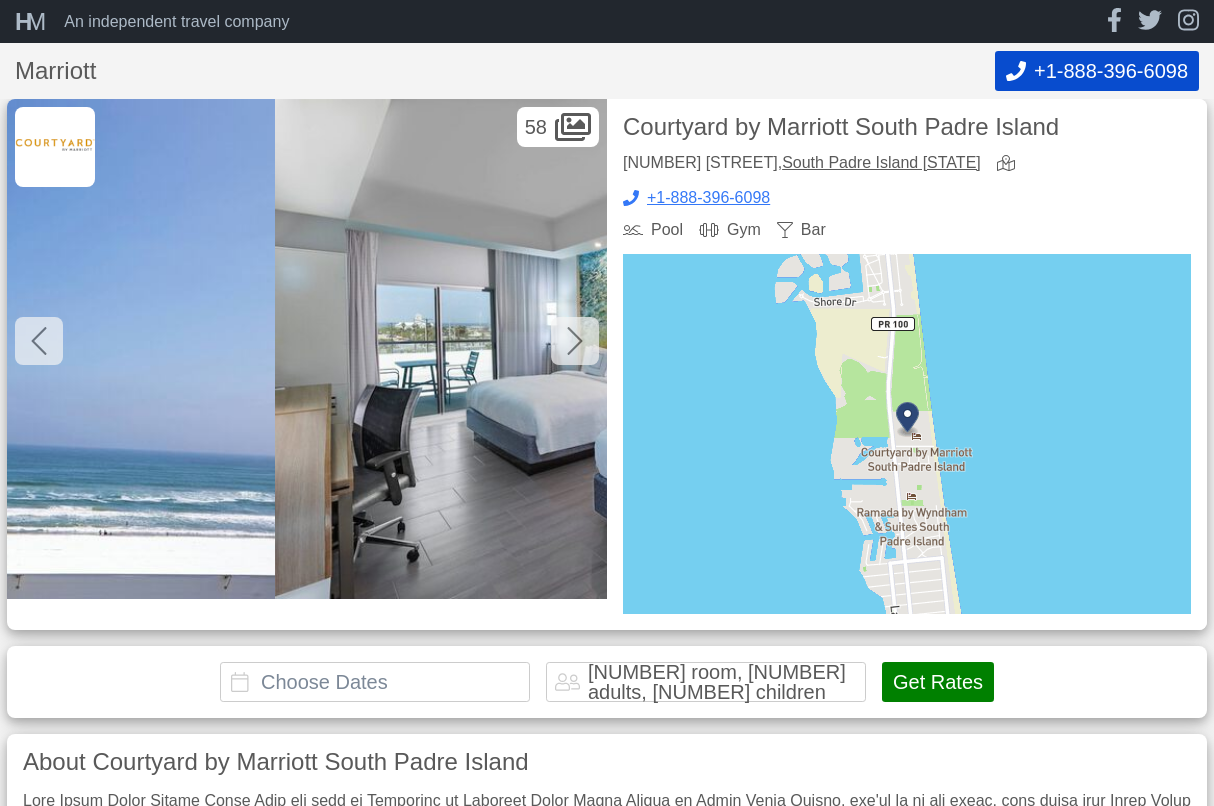 scroll, scrollTop: 0, scrollLeft: 7800, axis: horizontal 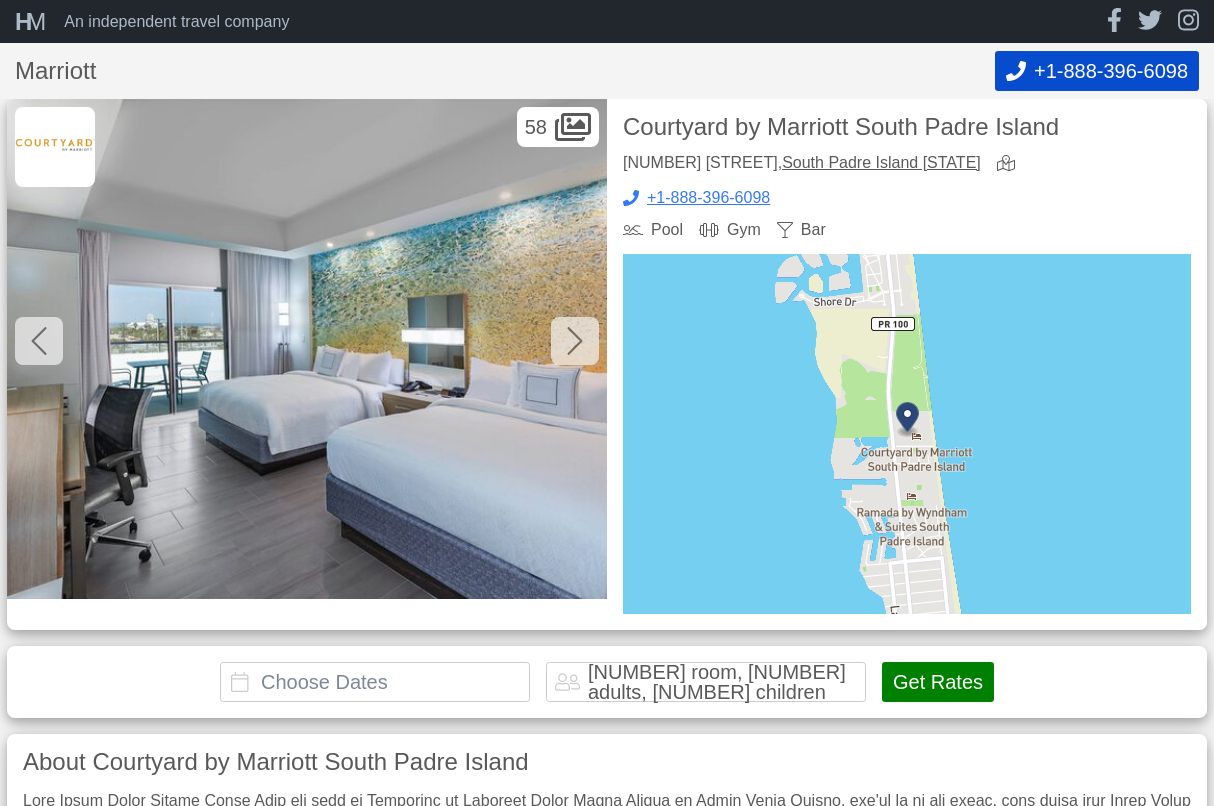 click 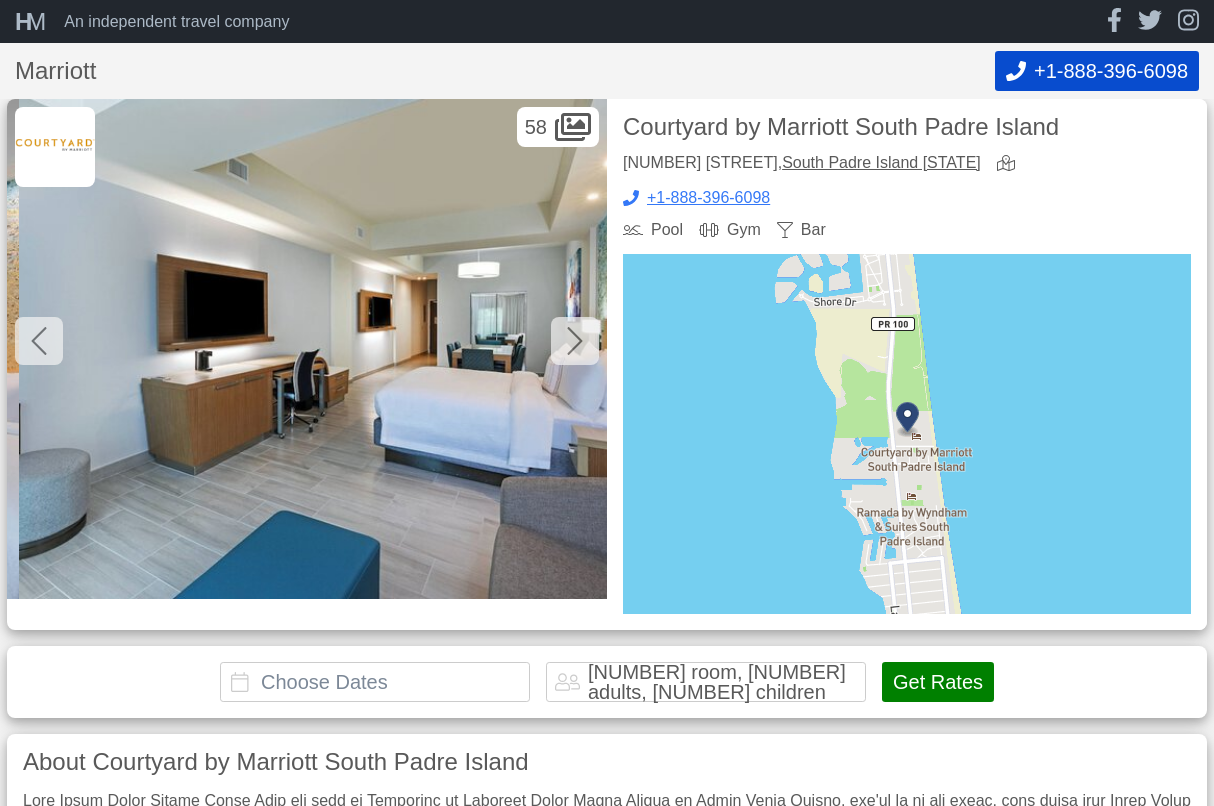 scroll, scrollTop: 0, scrollLeft: 8400, axis: horizontal 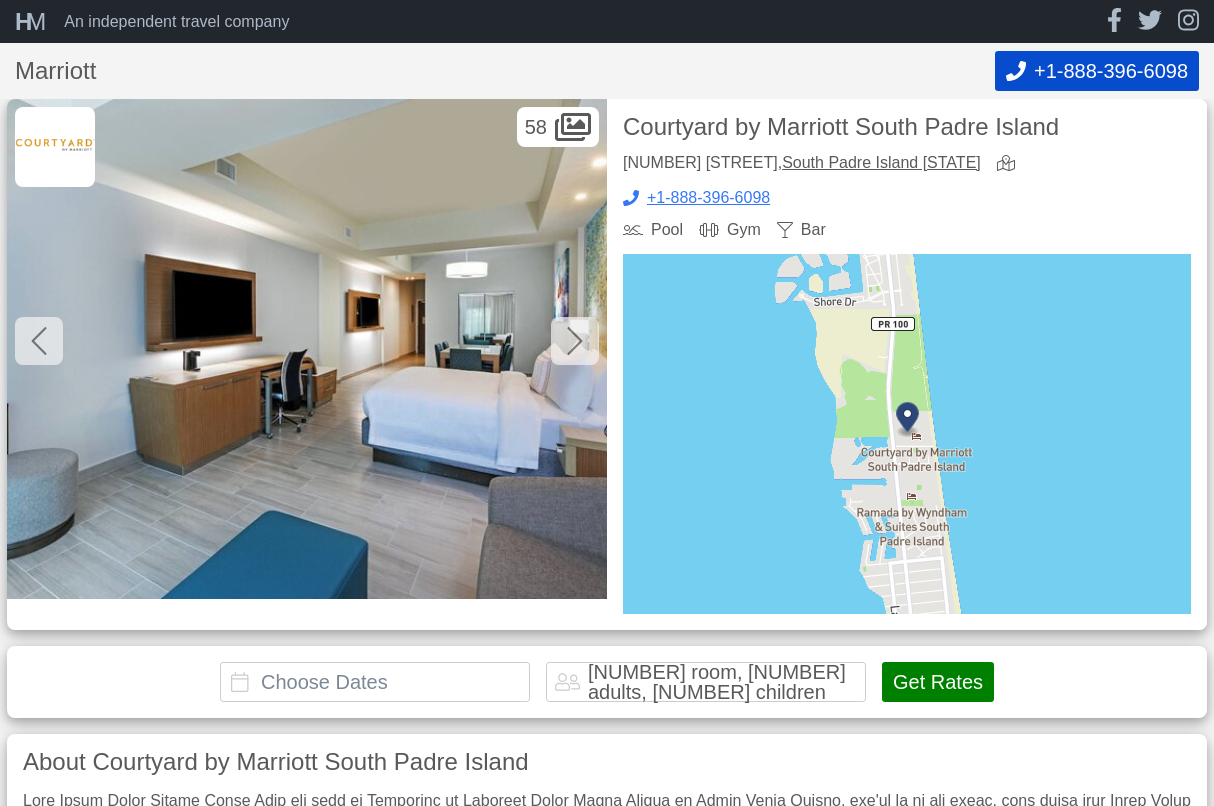 click 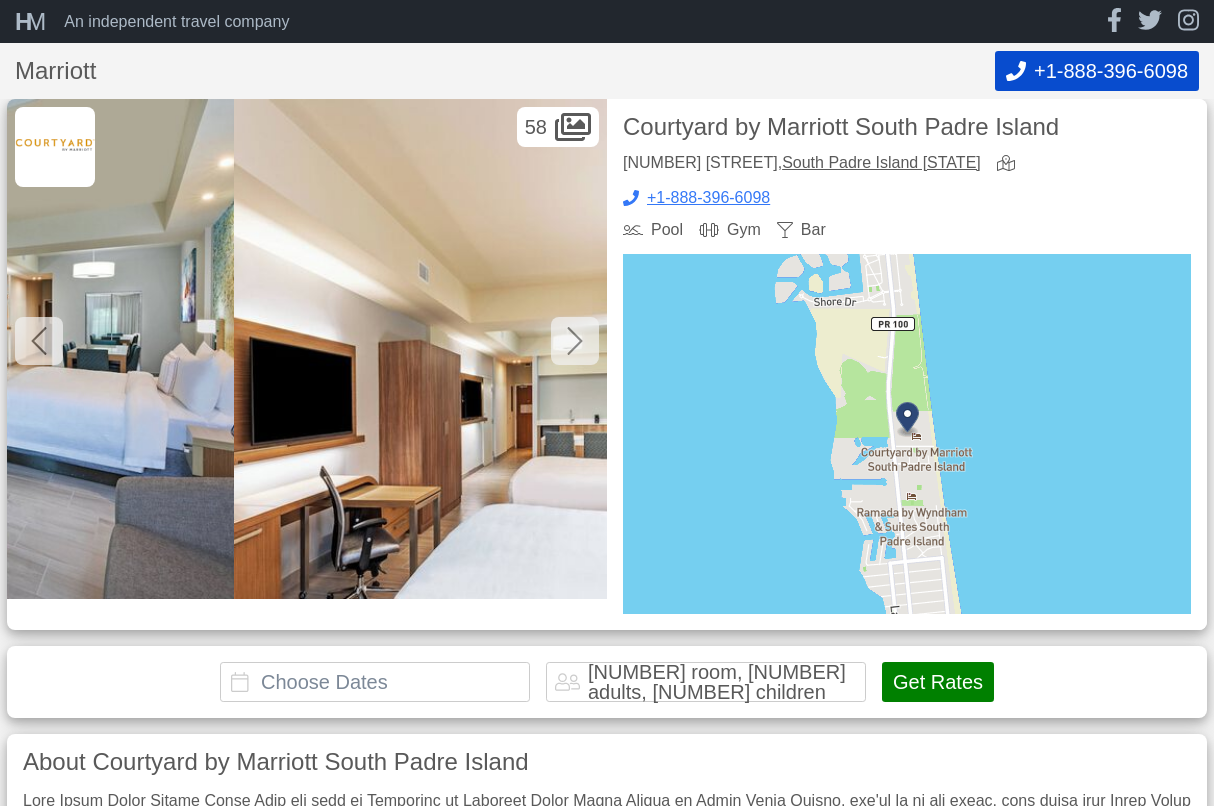 scroll, scrollTop: 0, scrollLeft: 9000, axis: horizontal 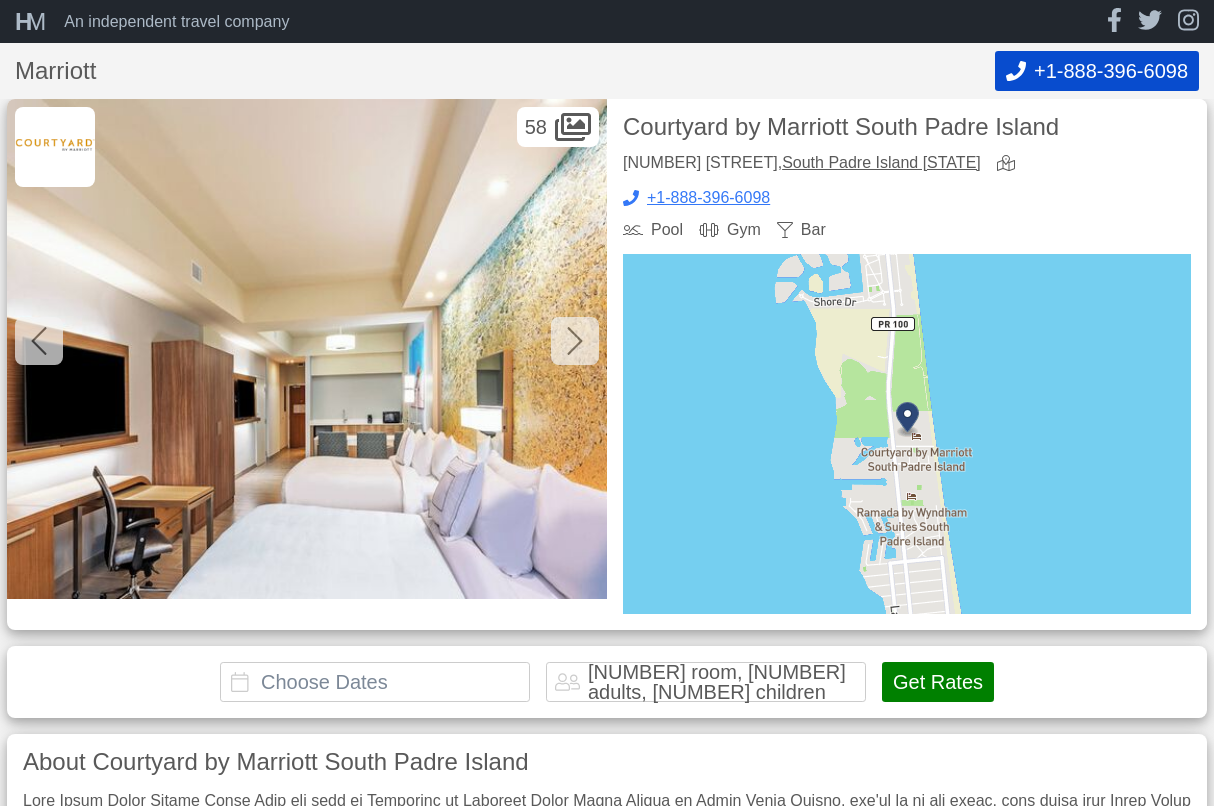 click 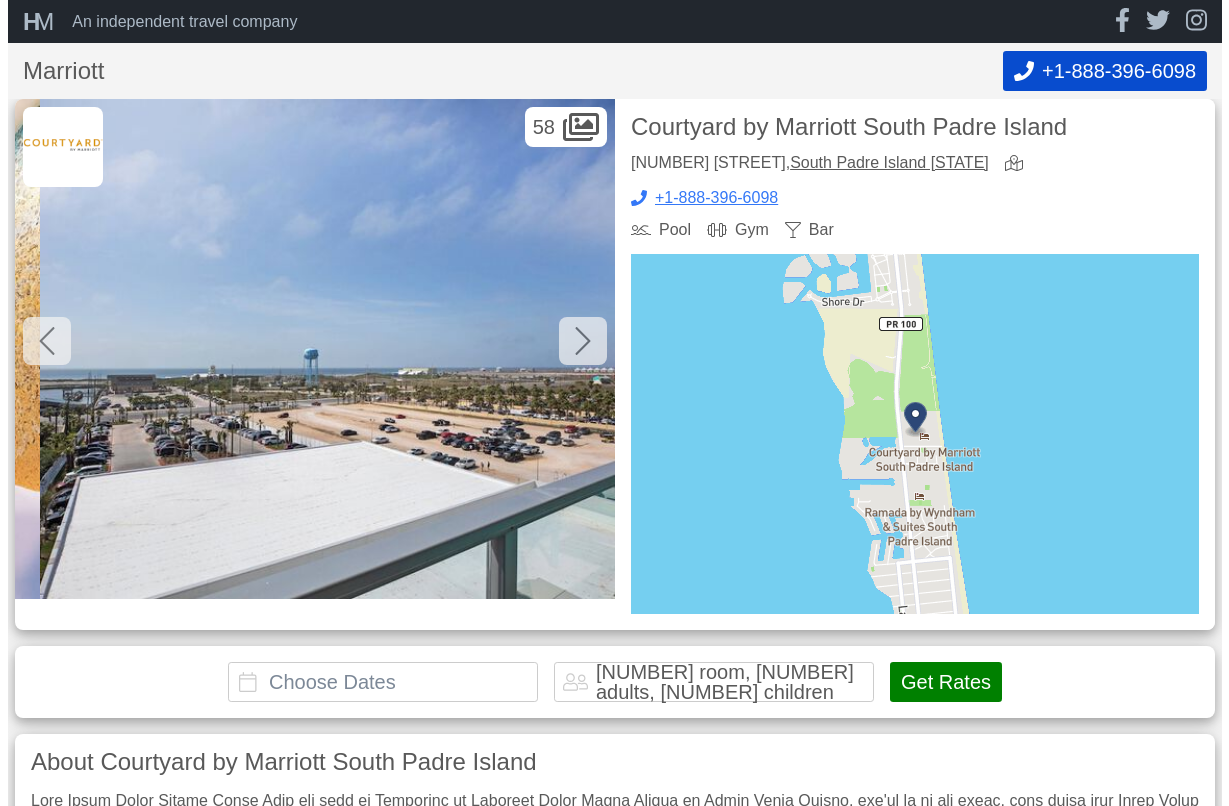 scroll, scrollTop: 0, scrollLeft: 9600, axis: horizontal 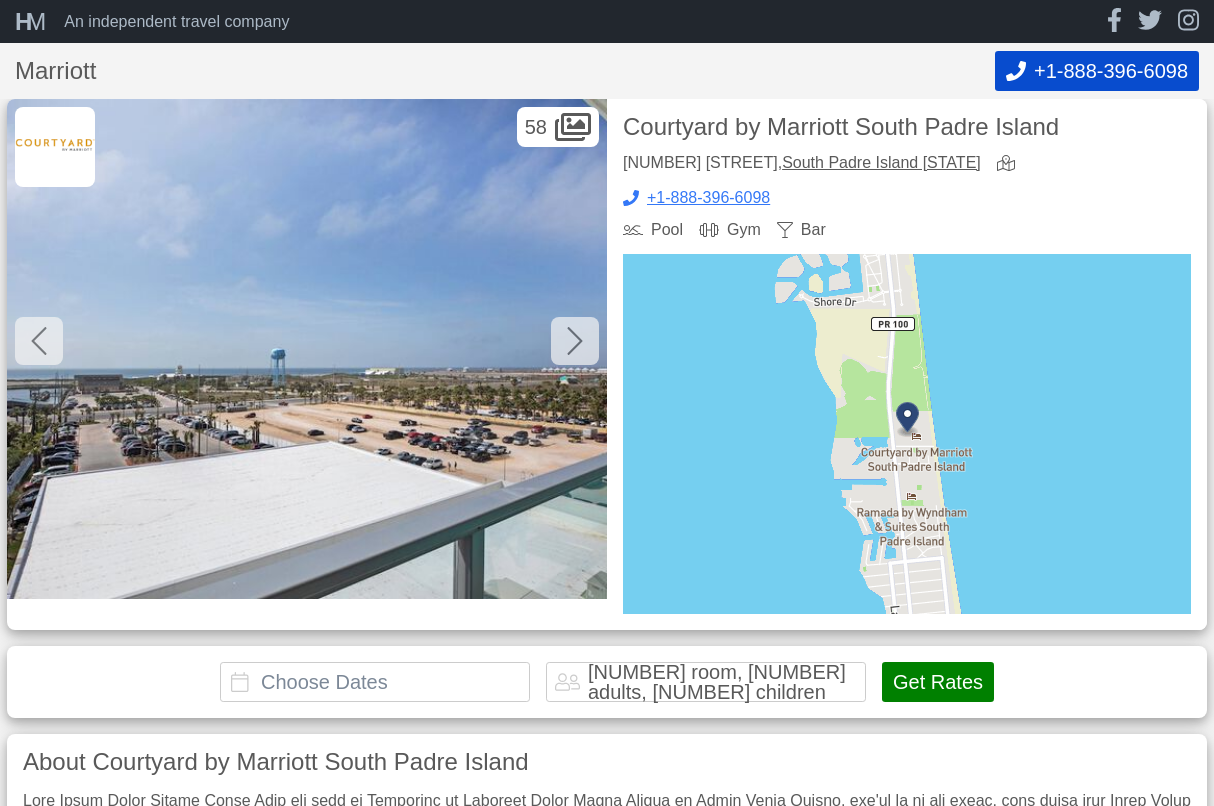 click at bounding box center (307, 349) 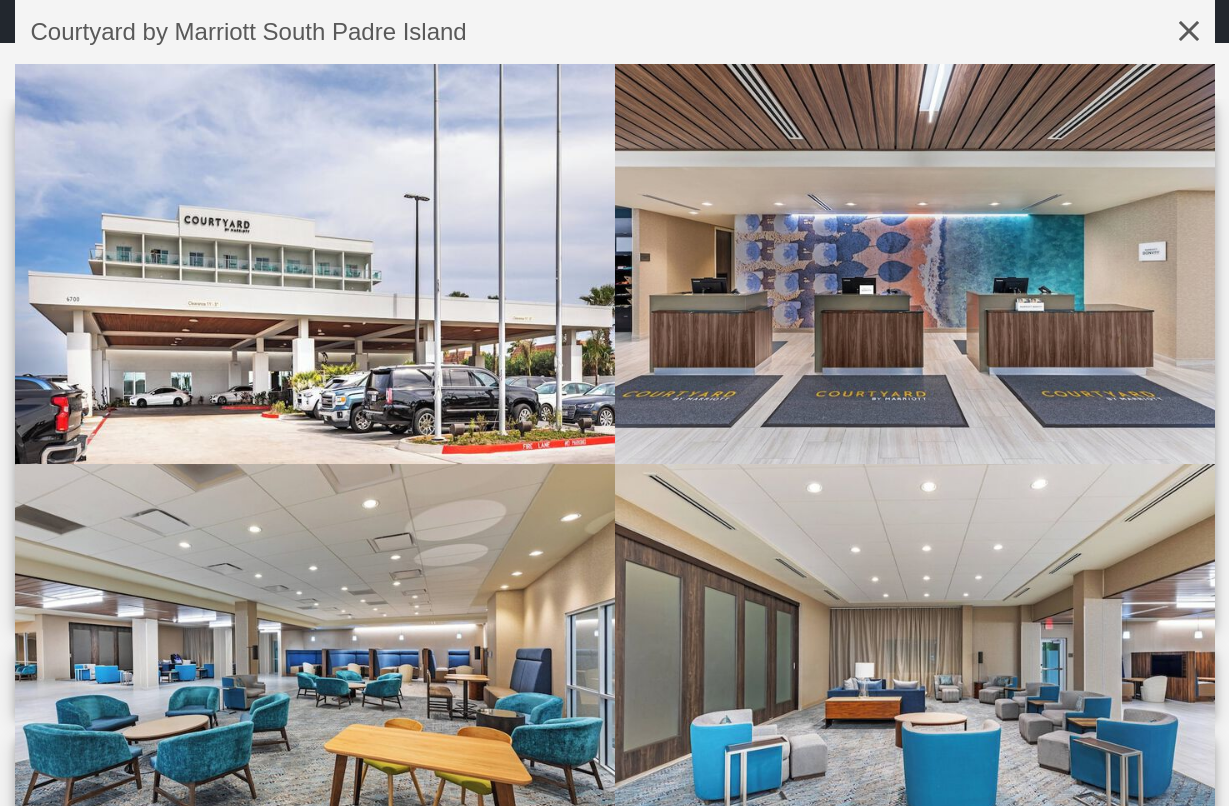 click on "Courtyard by Marriott South Padre Island" at bounding box center (249, 32) 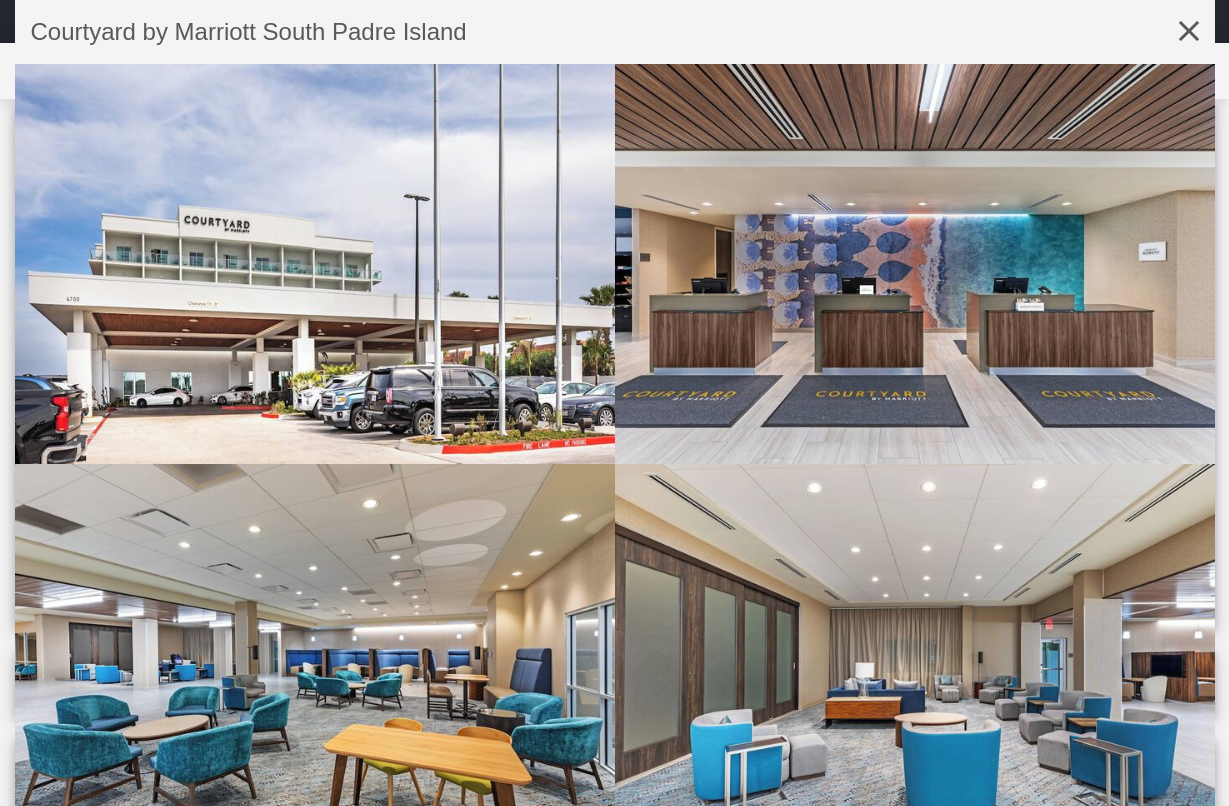 scroll, scrollTop: 2136, scrollLeft: 0, axis: vertical 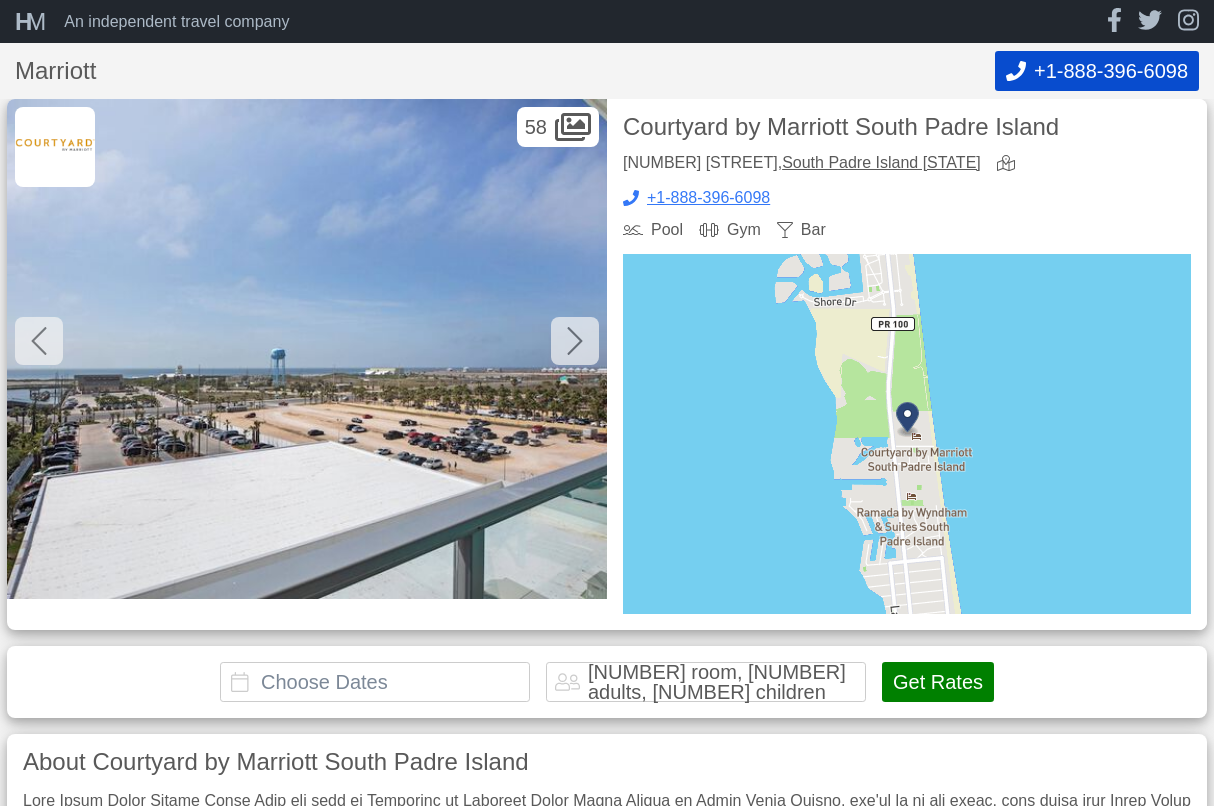 click at bounding box center [575, 341] 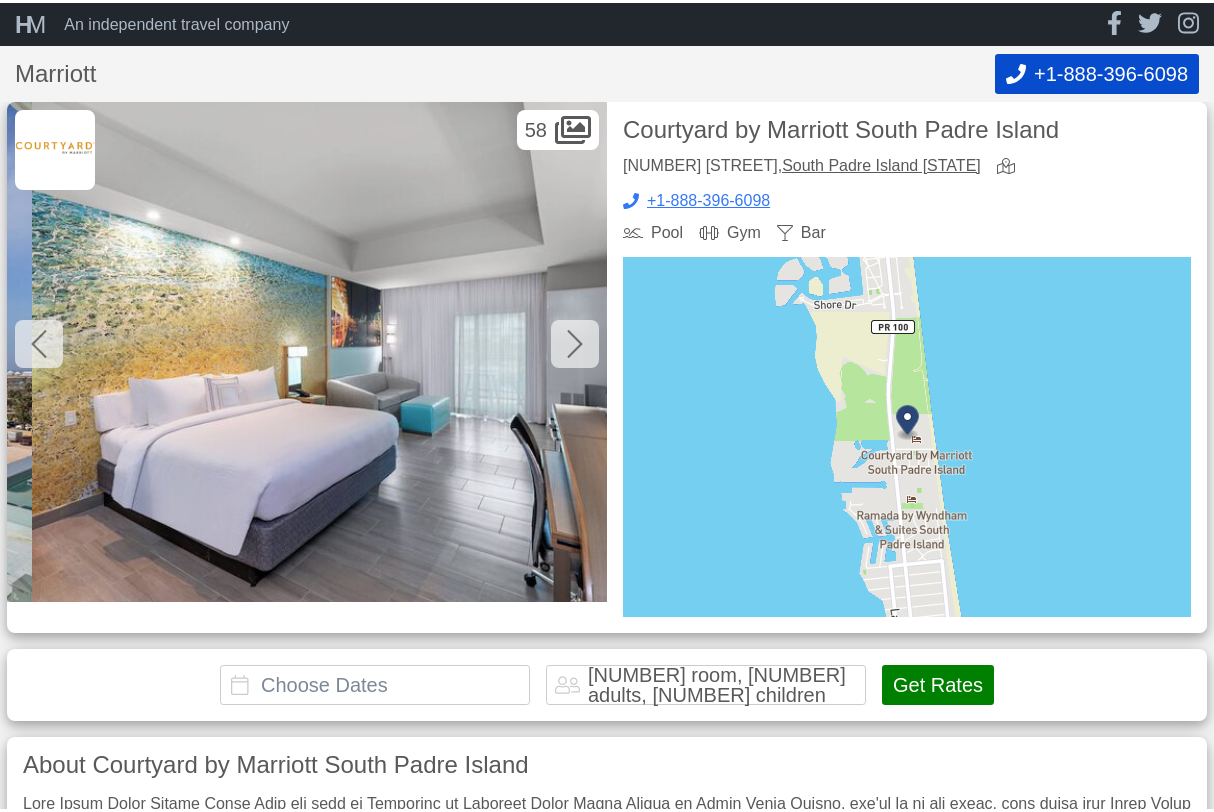 scroll, scrollTop: 0, scrollLeft: 10200, axis: horizontal 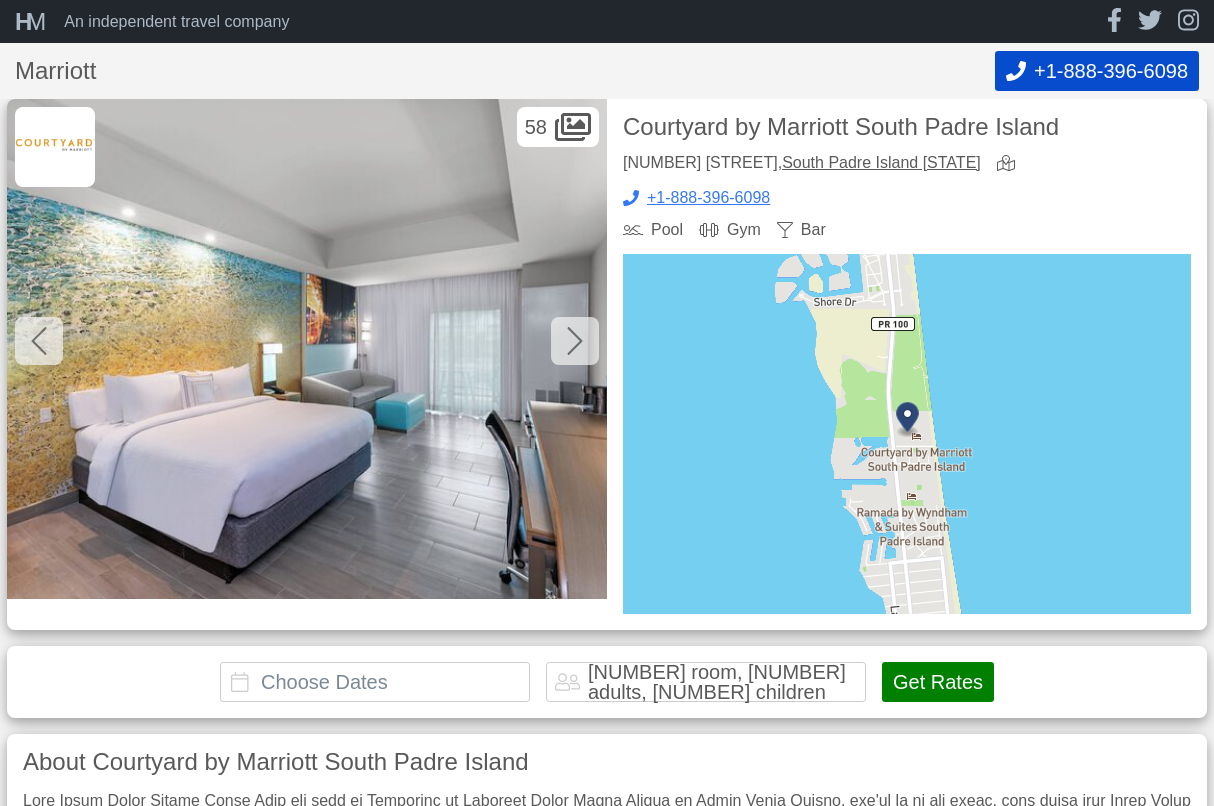 click at bounding box center [907, 434] 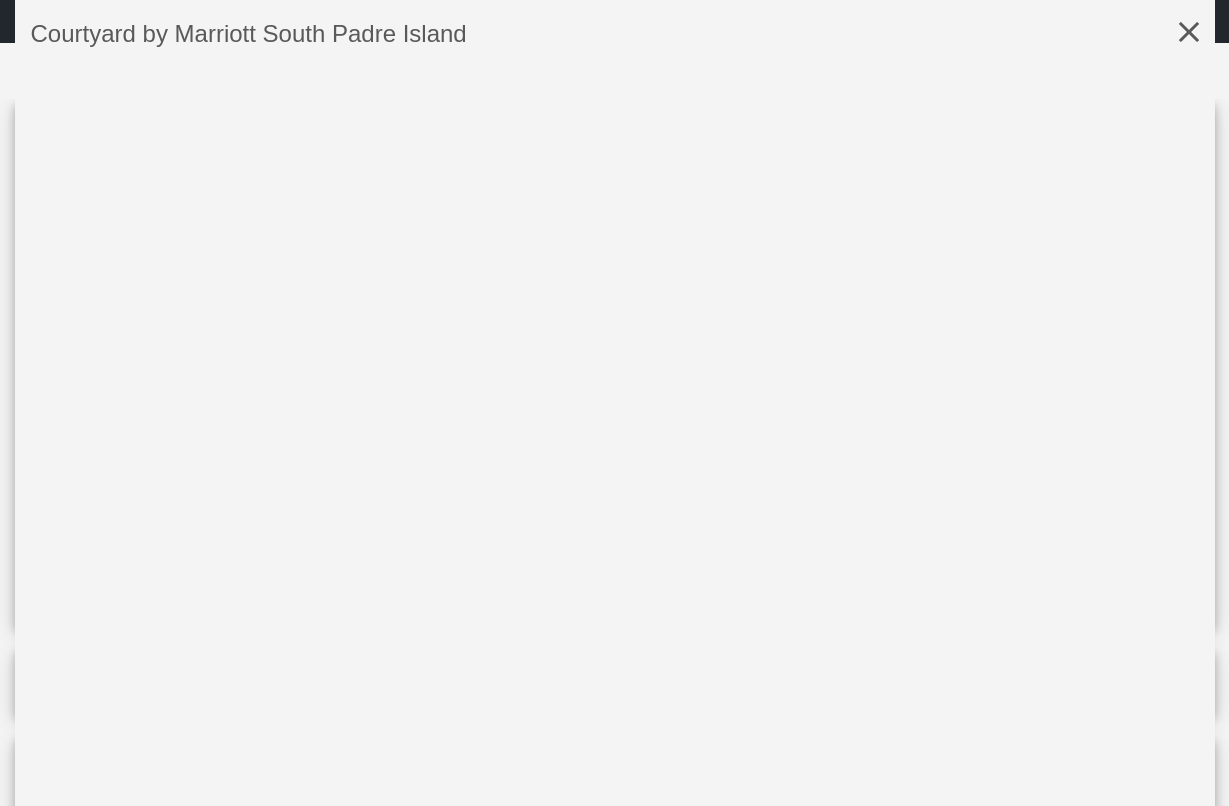 click at bounding box center (615, 436) 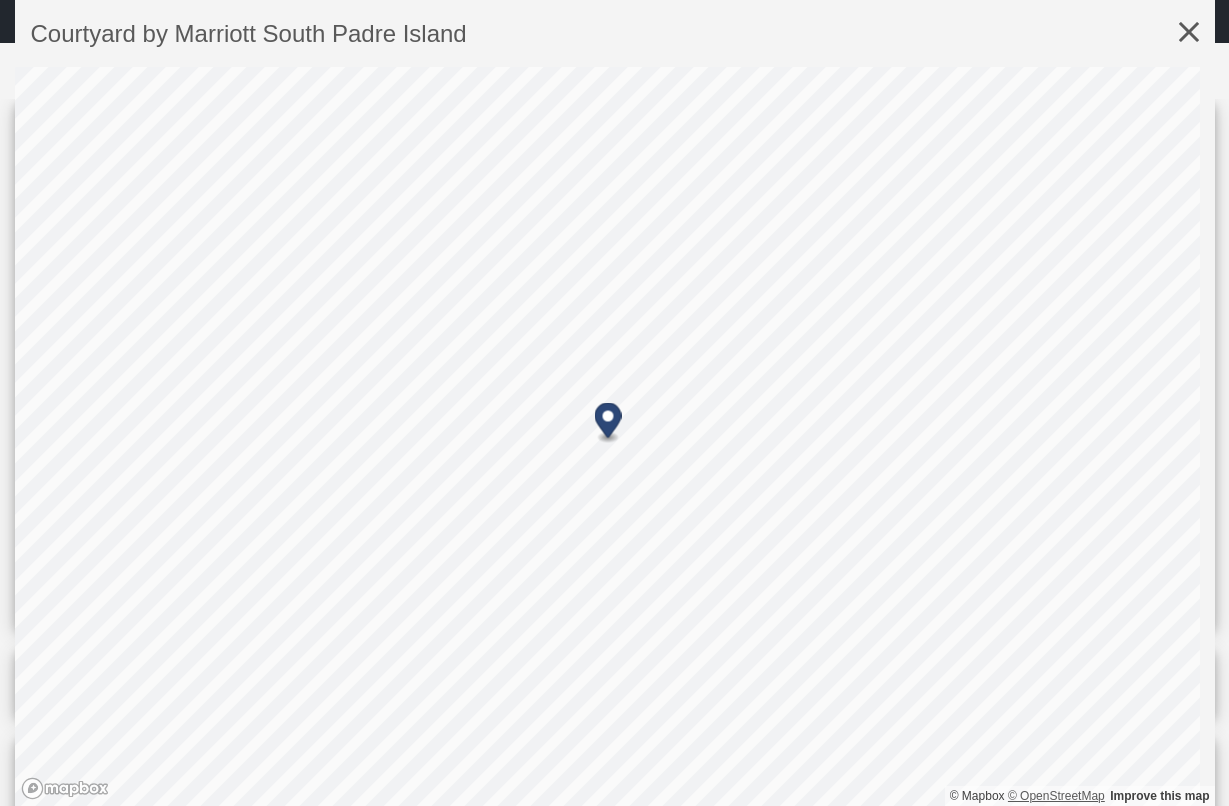 click on "© OpenStreetMap" at bounding box center [1056, 796] 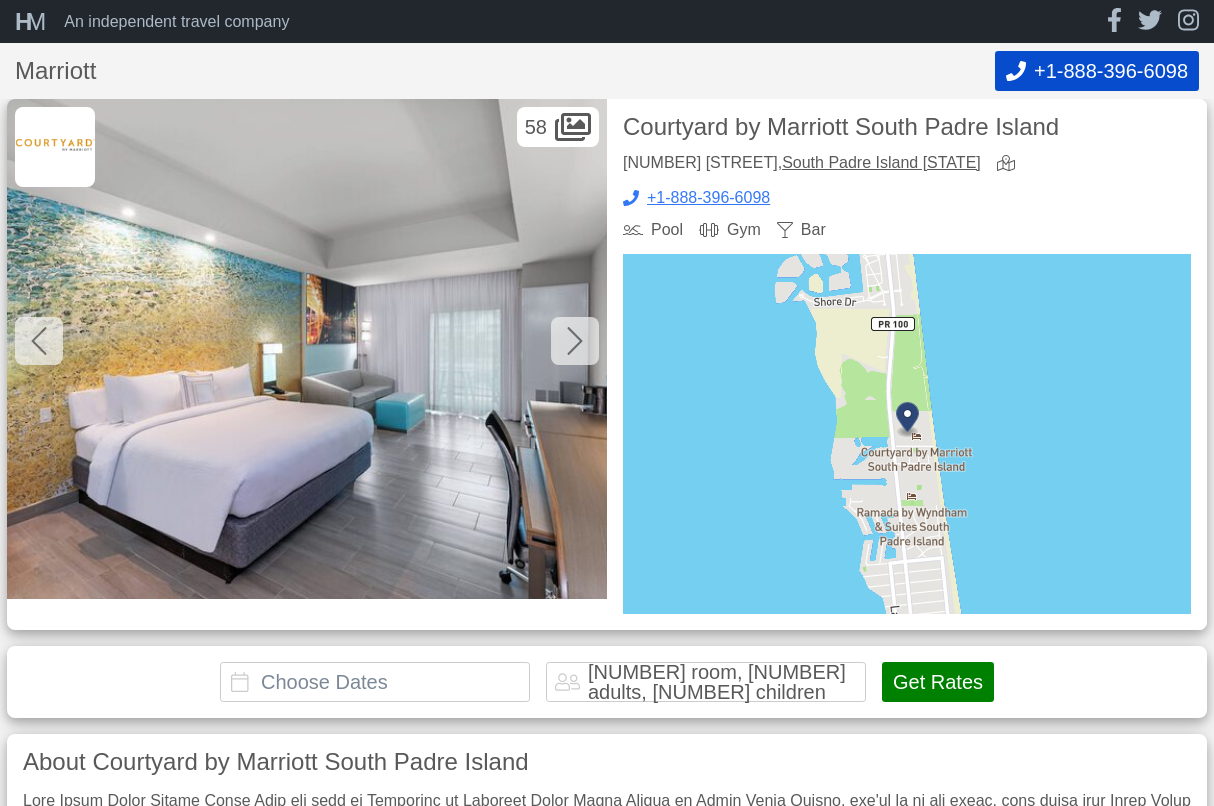 click on "About Courtyard by Marriott South Padre Island" at bounding box center (607, 762) 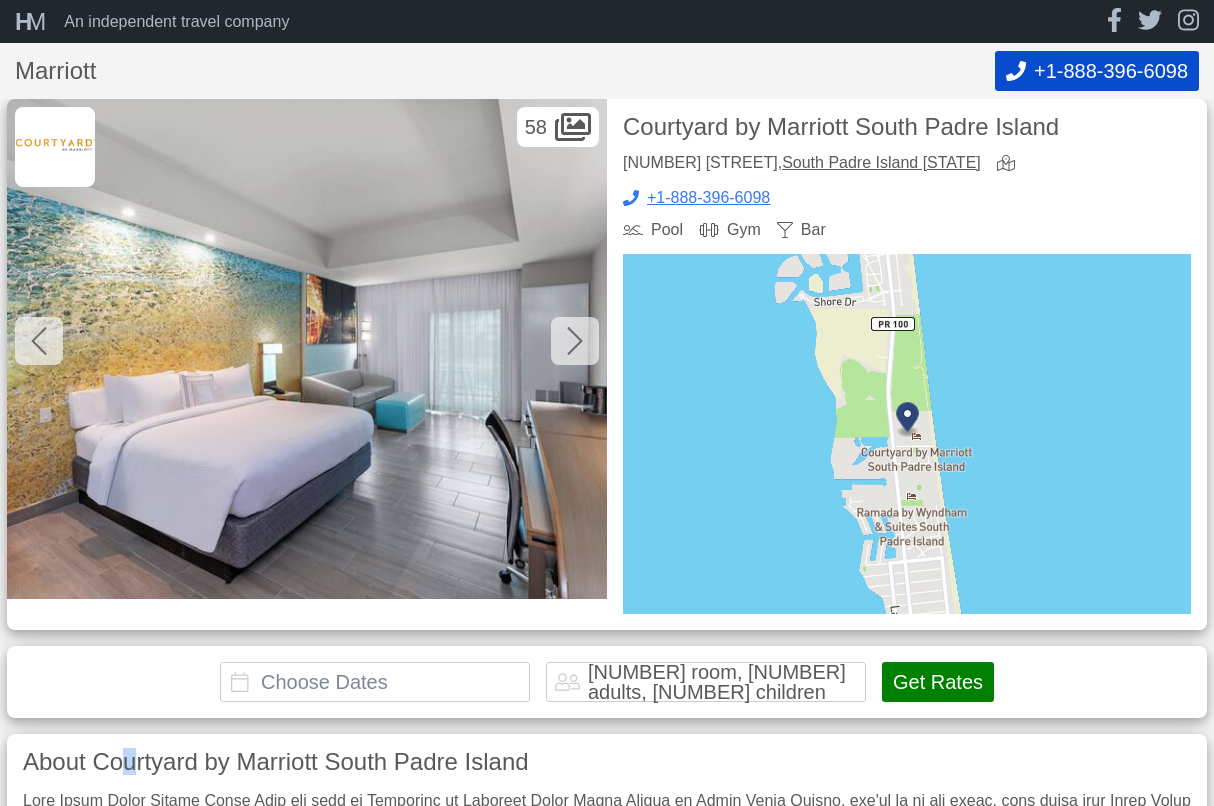 click on "About Courtyard by Marriott South Padre Island" at bounding box center (607, 762) 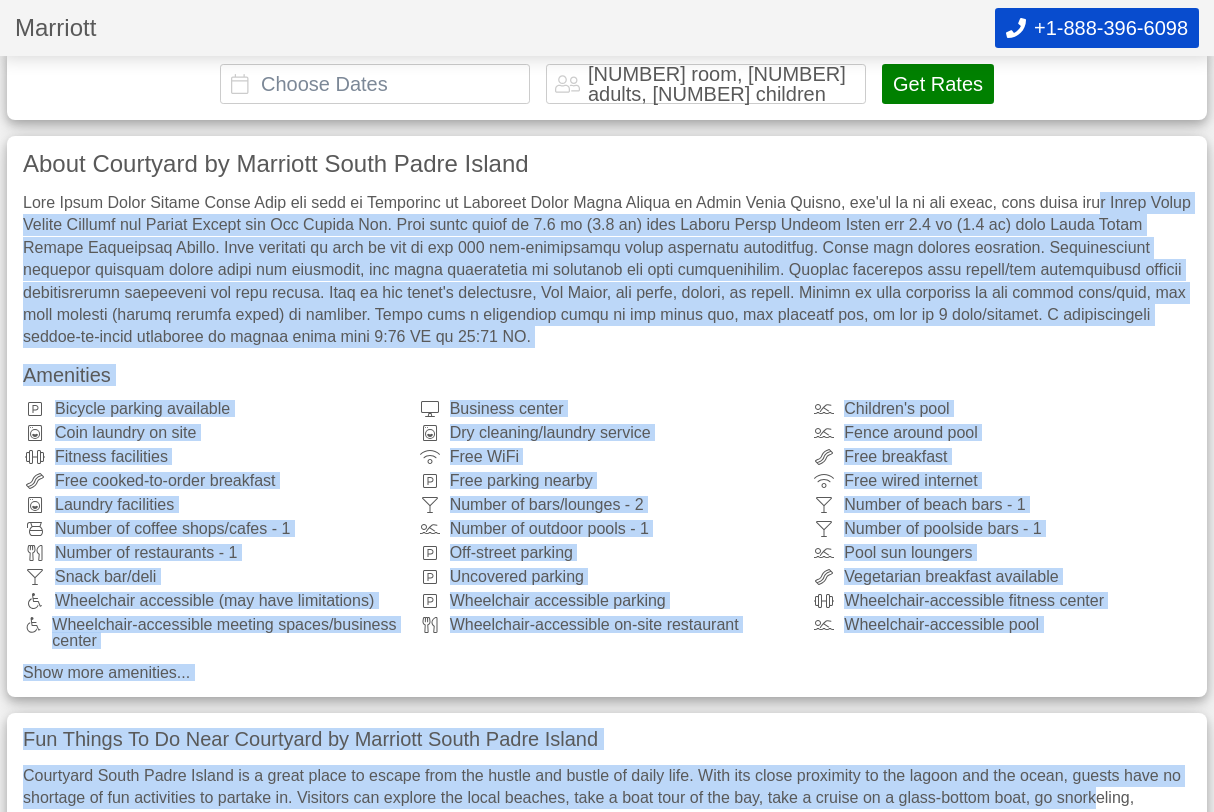 drag, startPoint x: 1096, startPoint y: 789, endPoint x: 1093, endPoint y: 811, distance: 22.203604 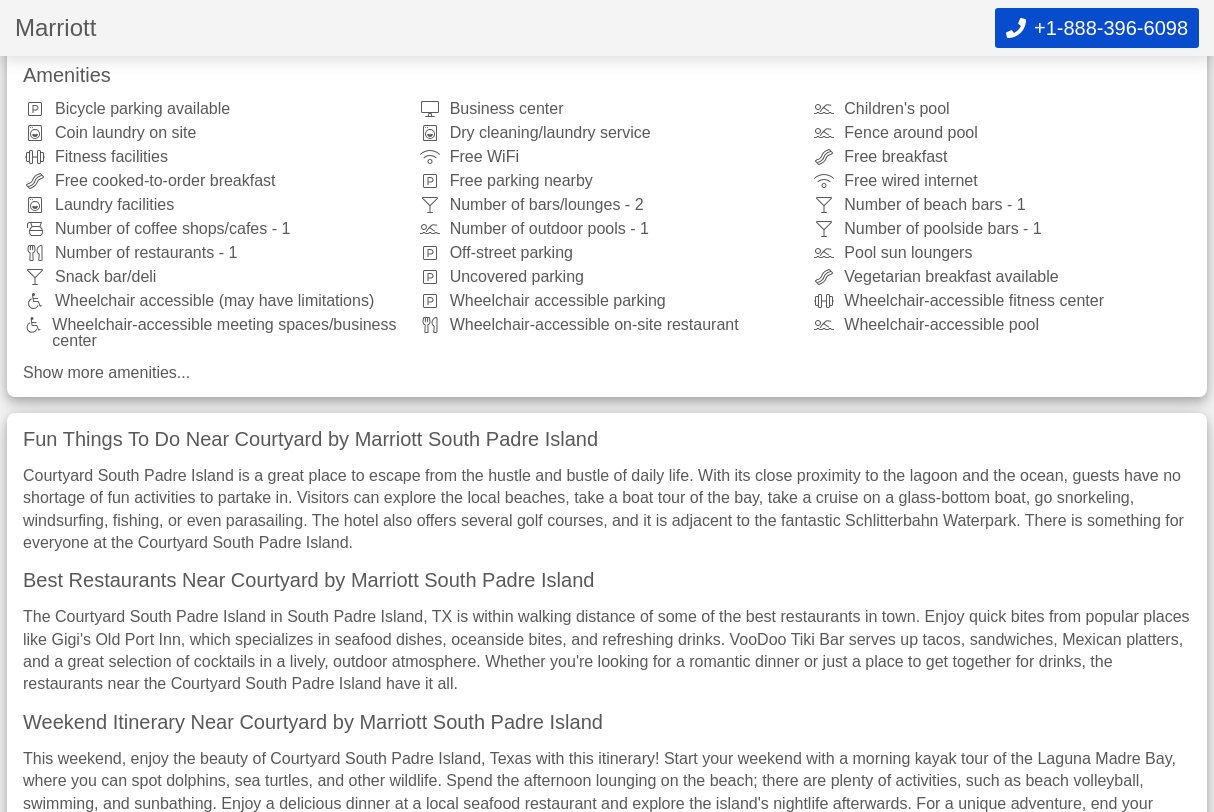 scroll, scrollTop: 921, scrollLeft: 0, axis: vertical 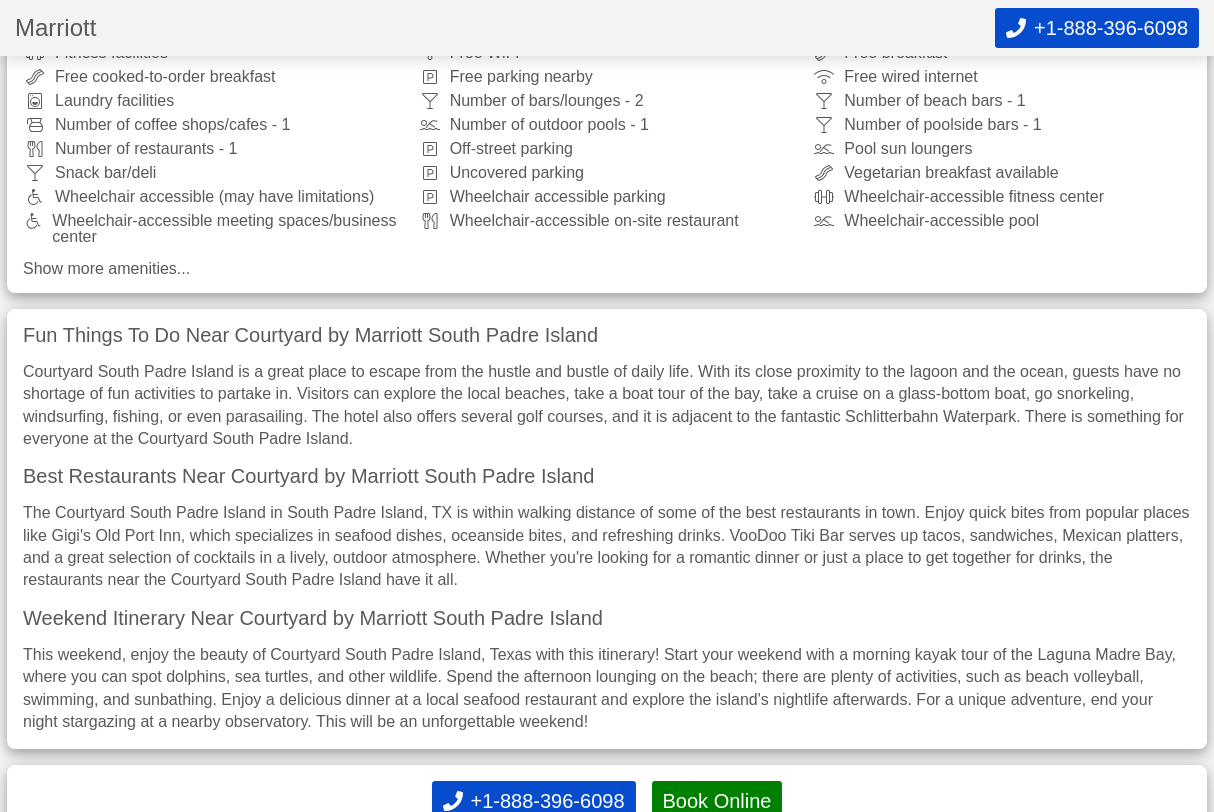 type 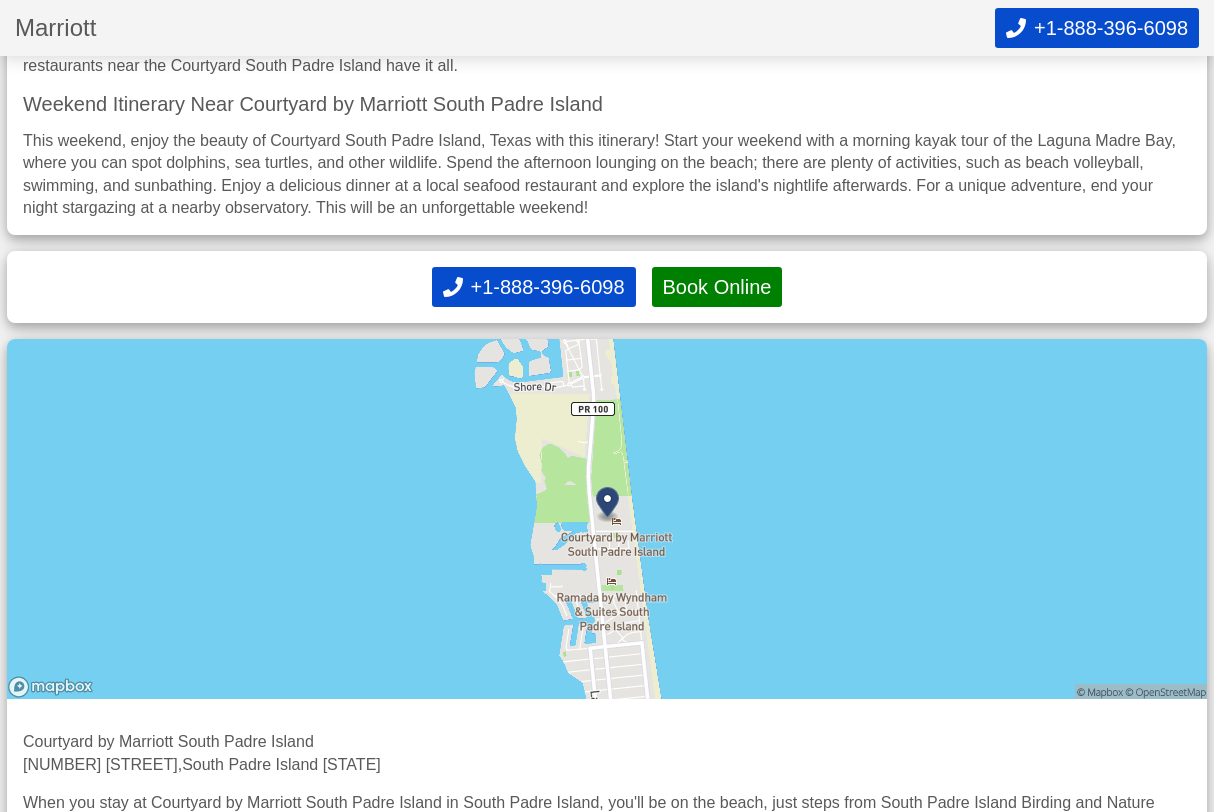 scroll, scrollTop: 1538, scrollLeft: 0, axis: vertical 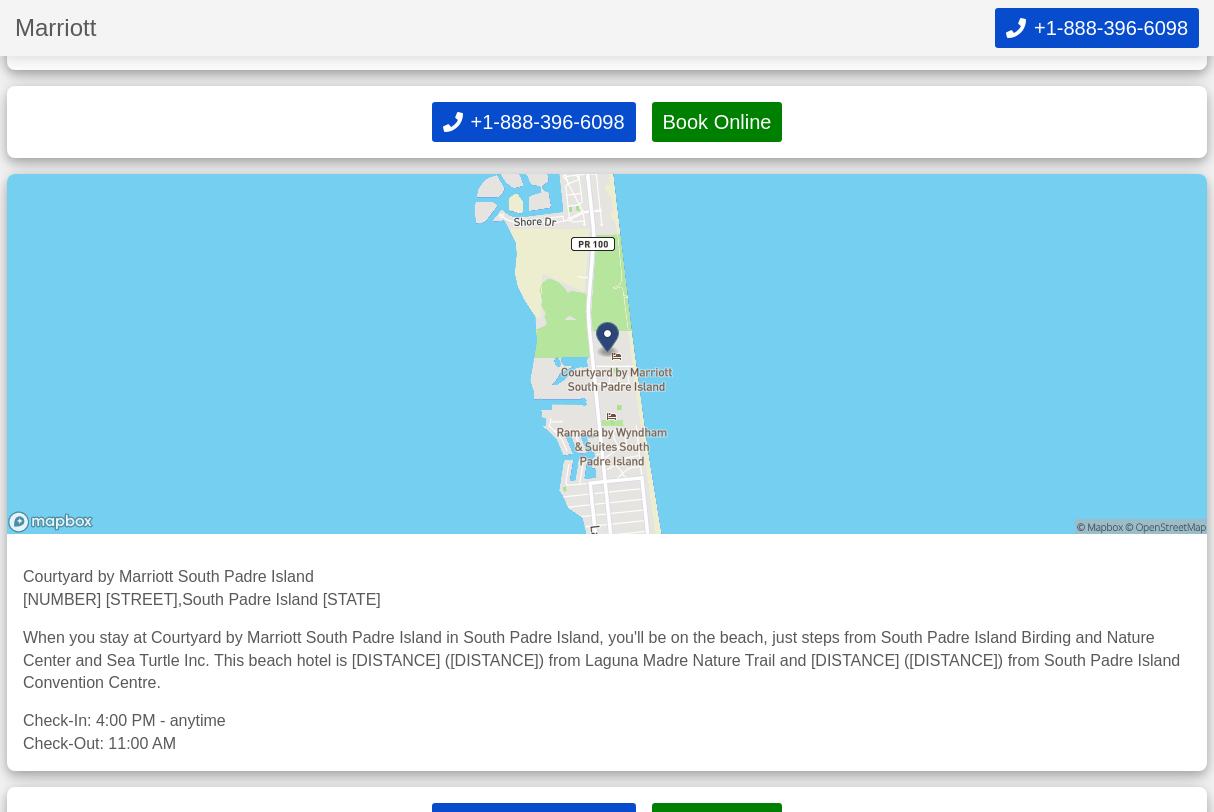 type 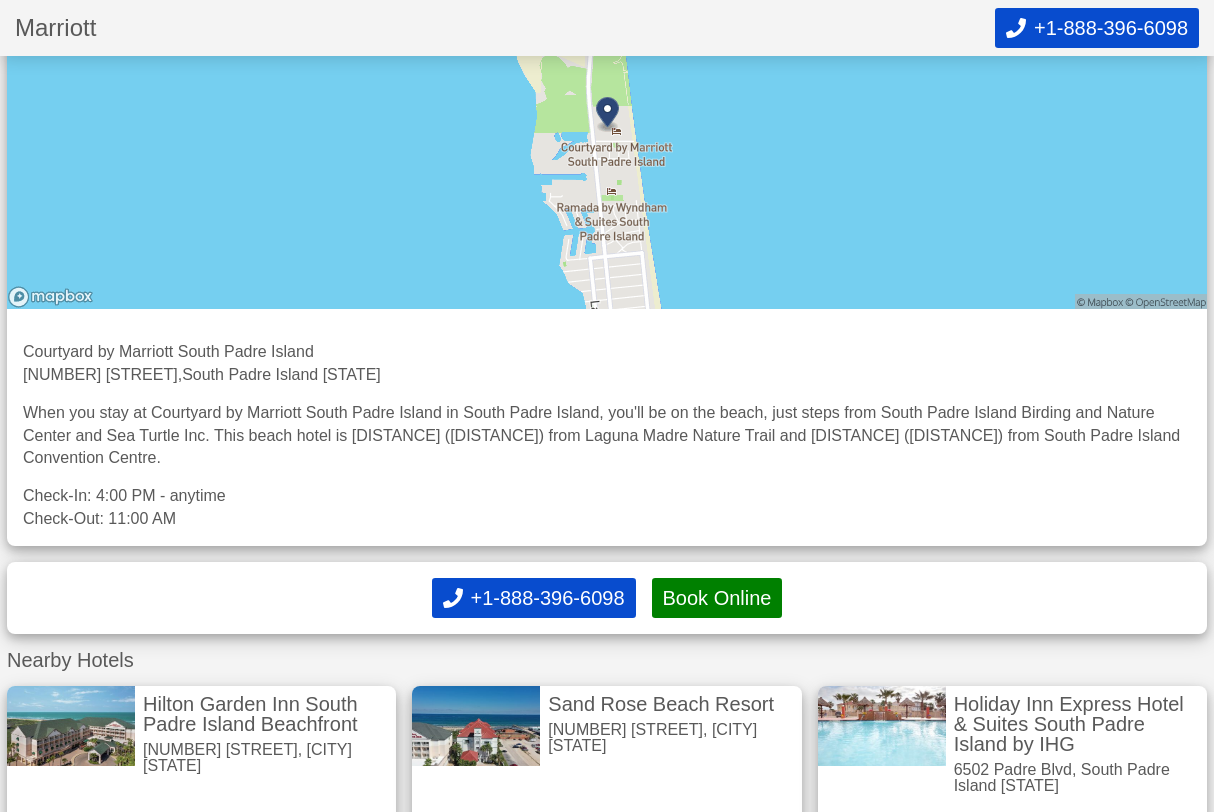 scroll, scrollTop: 1907, scrollLeft: 0, axis: vertical 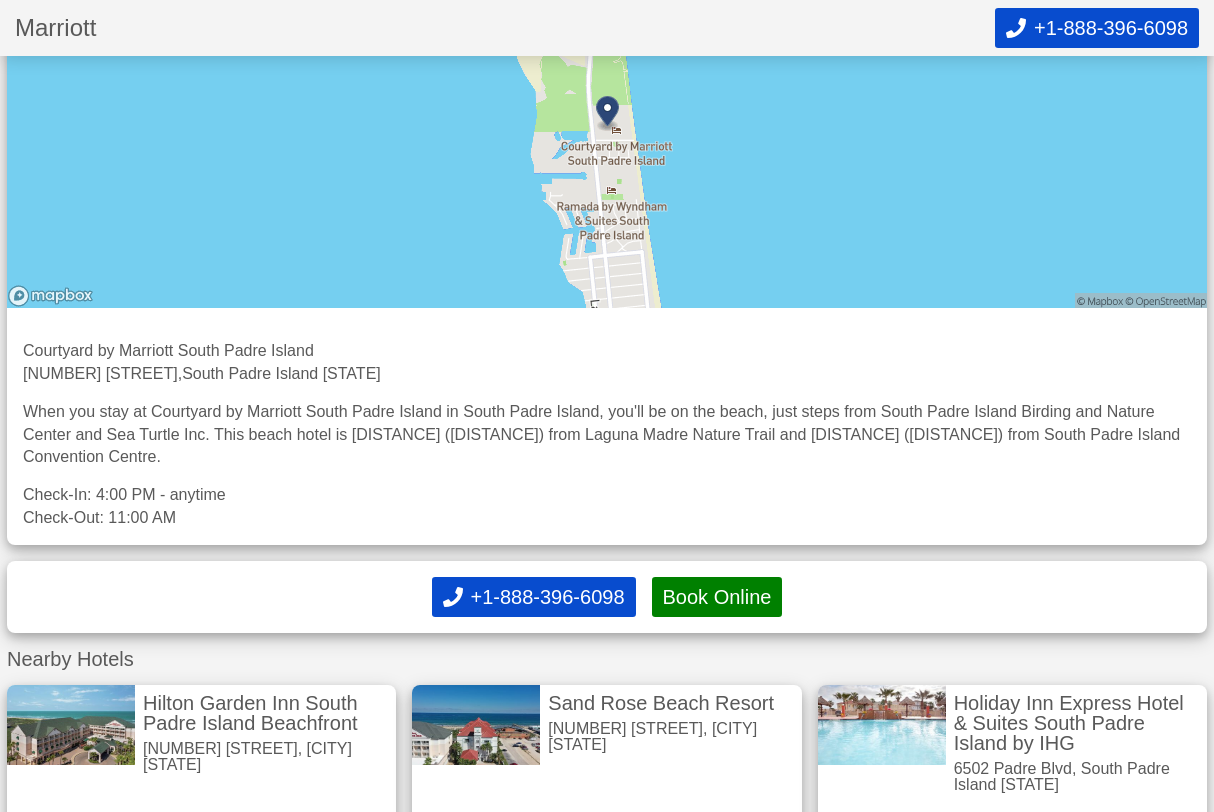 click on "0.2 miles $234" at bounding box center [1012, 829] 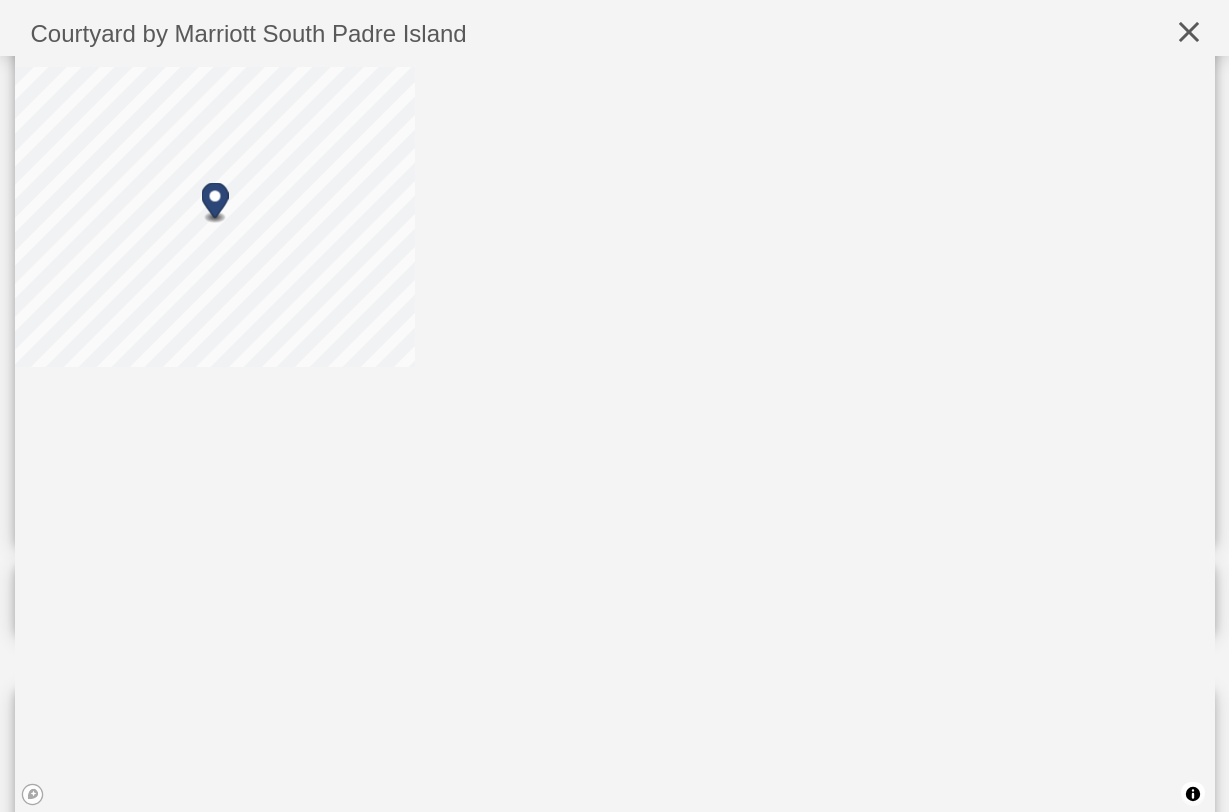 click on "© Mapbox   © OpenStreetMap   Improve this map" at bounding box center [615, 439] 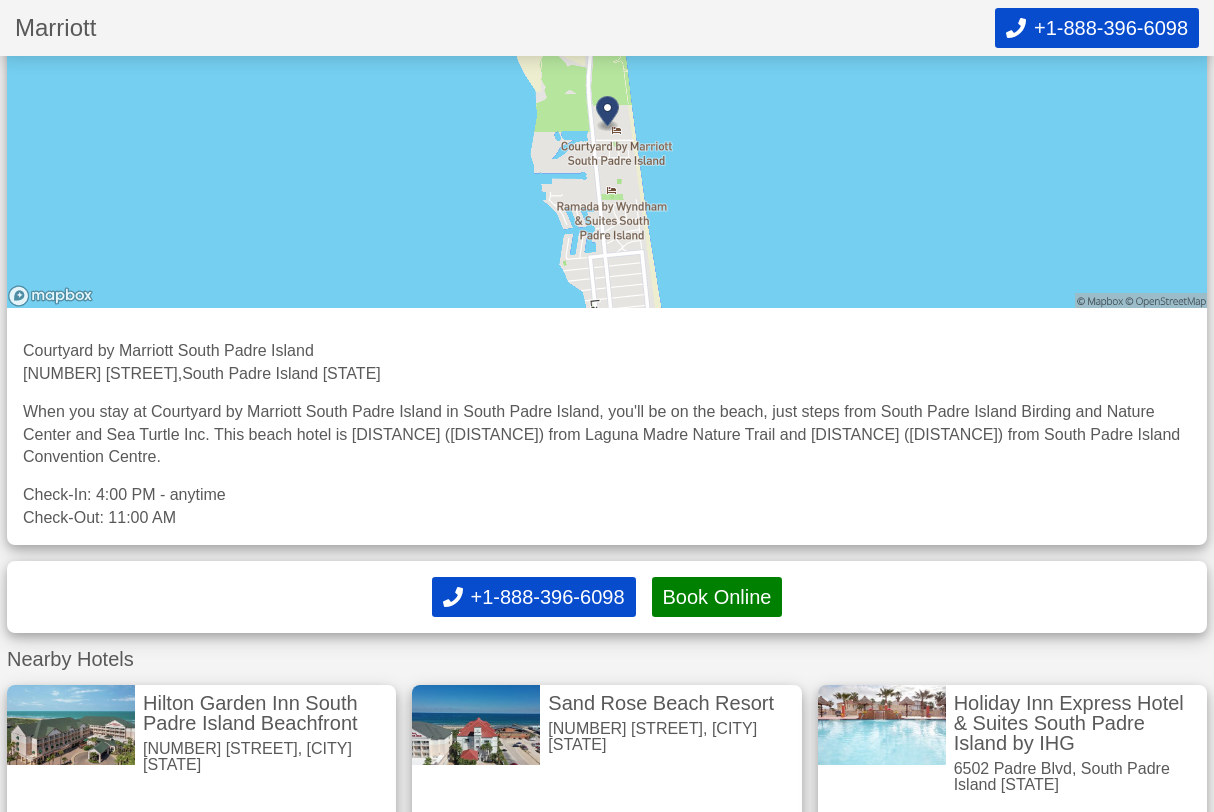 click at bounding box center (607, 128) 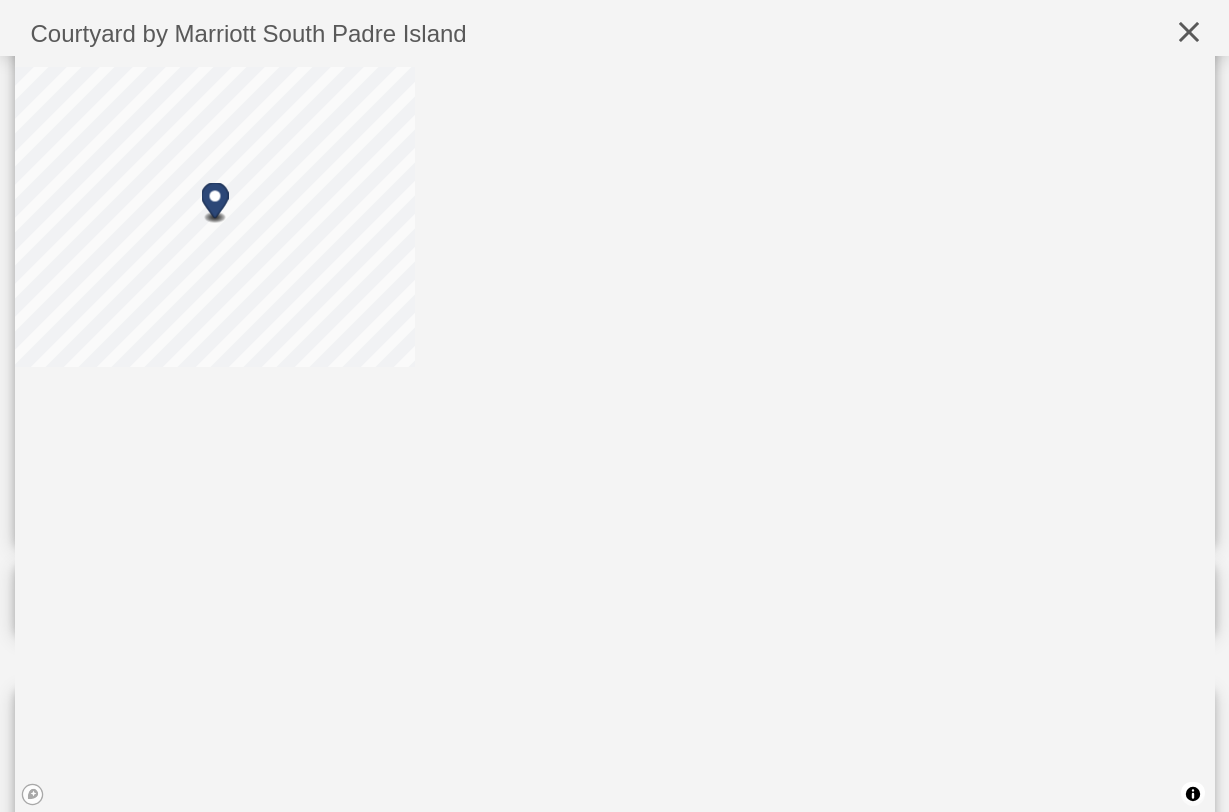 click at bounding box center [32, 794] 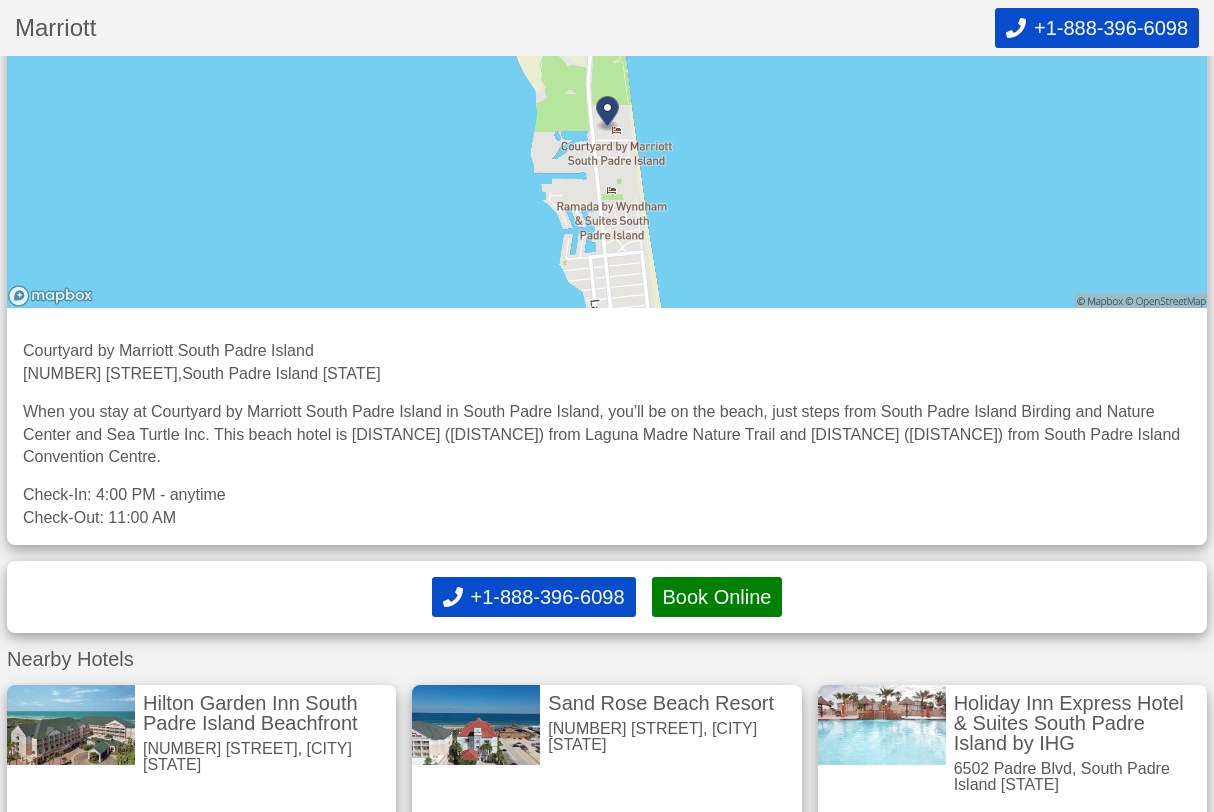 scroll, scrollTop: 0, scrollLeft: 0, axis: both 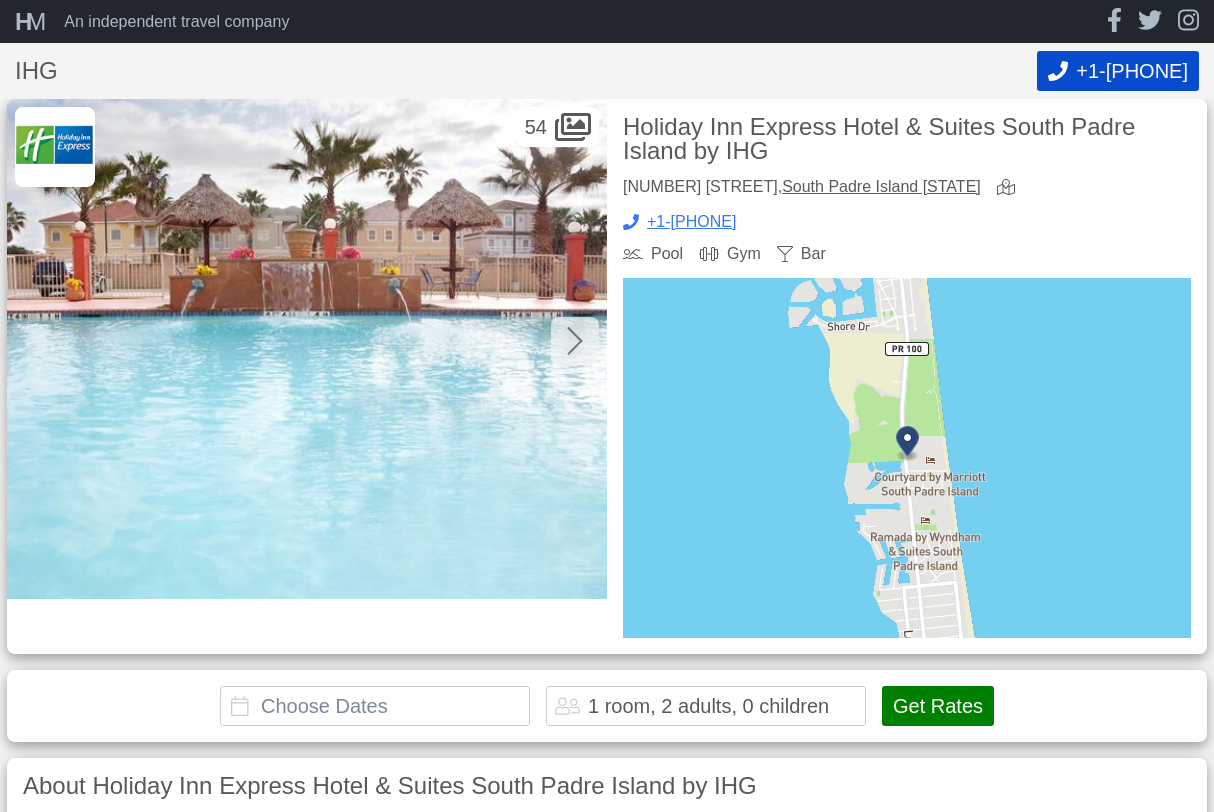 click on "About Holiday Inn Express Hotel & Suites South Padre Island by IHG" at bounding box center (607, 786) 